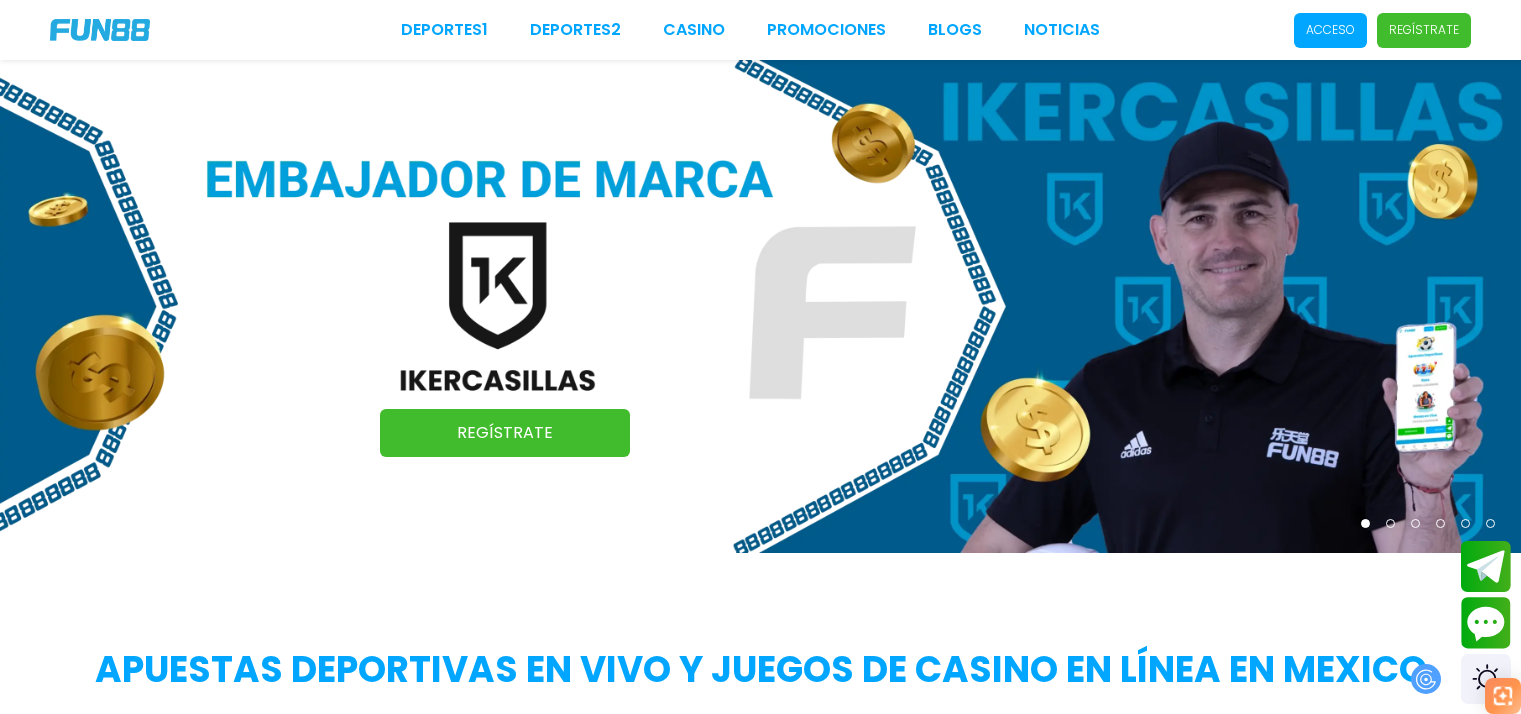 scroll, scrollTop: 0, scrollLeft: 0, axis: both 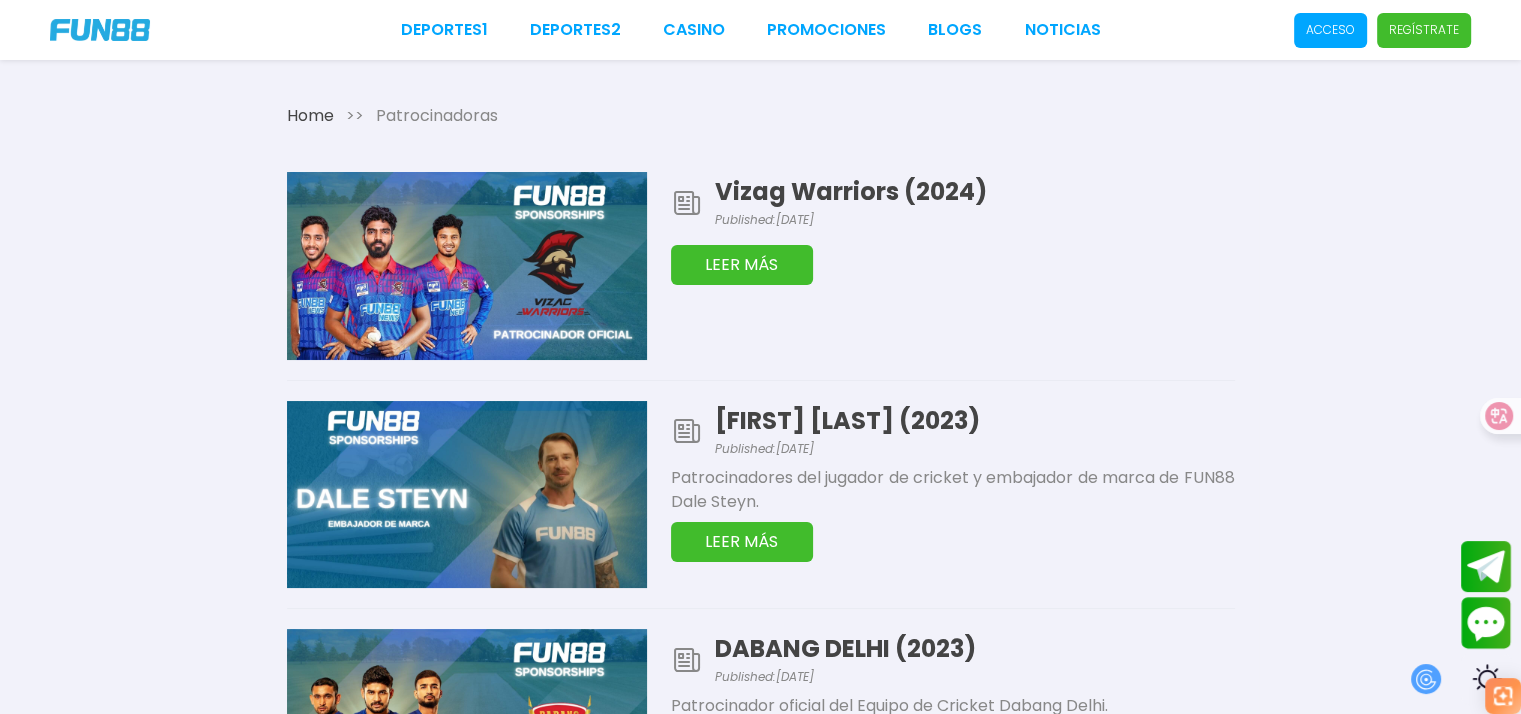 click on "Patrocinadoras" at bounding box center [437, 116] 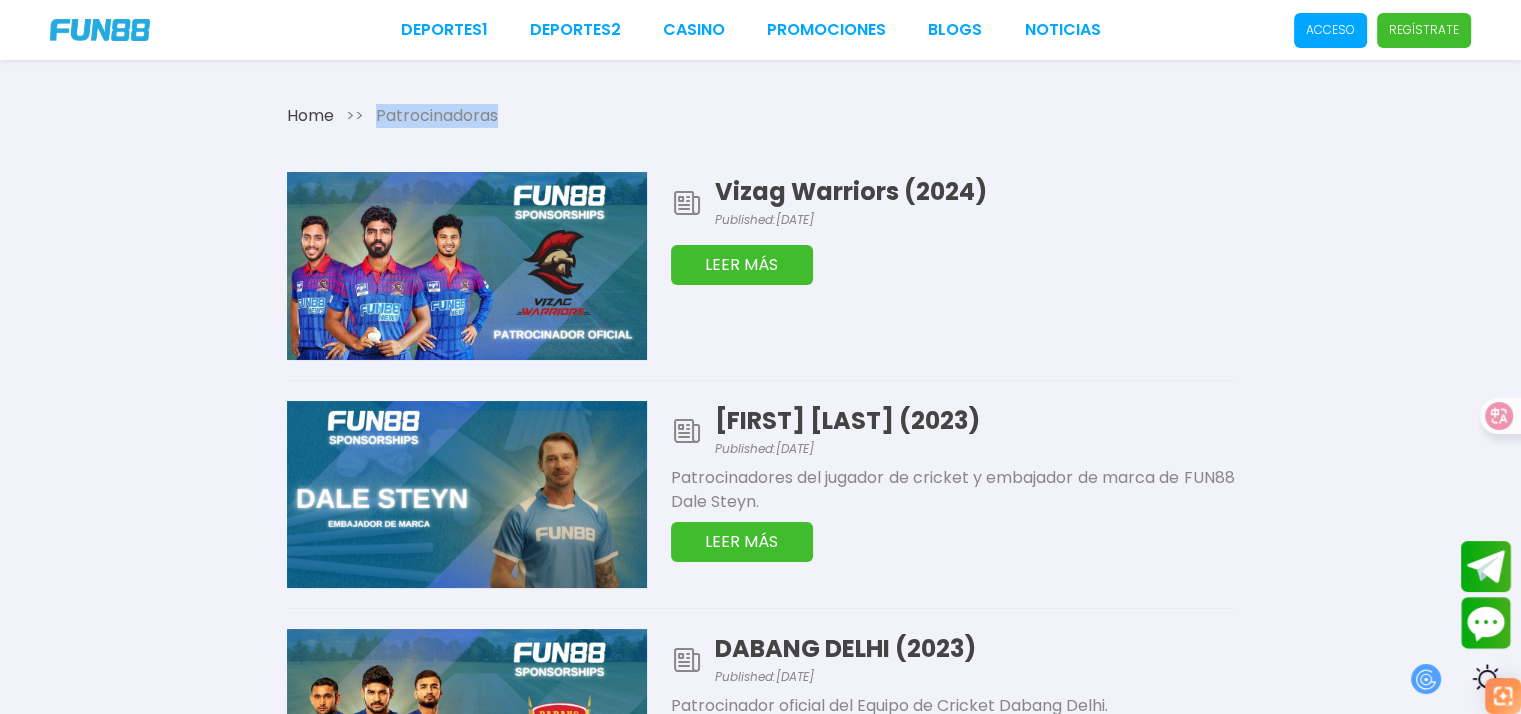click on "Patrocinadoras" at bounding box center [437, 116] 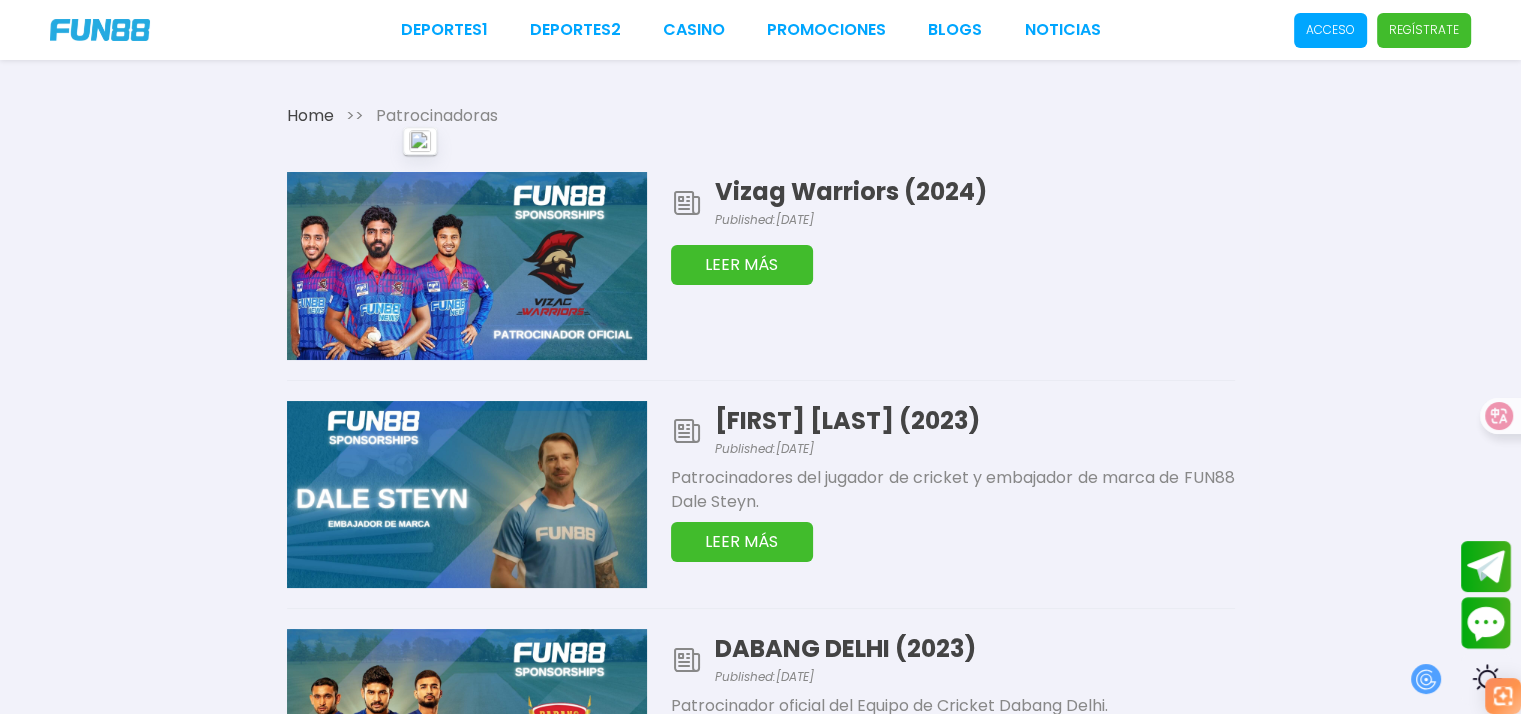click on "Vizag Warriors (2024) Published:  November 29, 2024 LEER MÁS" at bounding box center [953, 266] 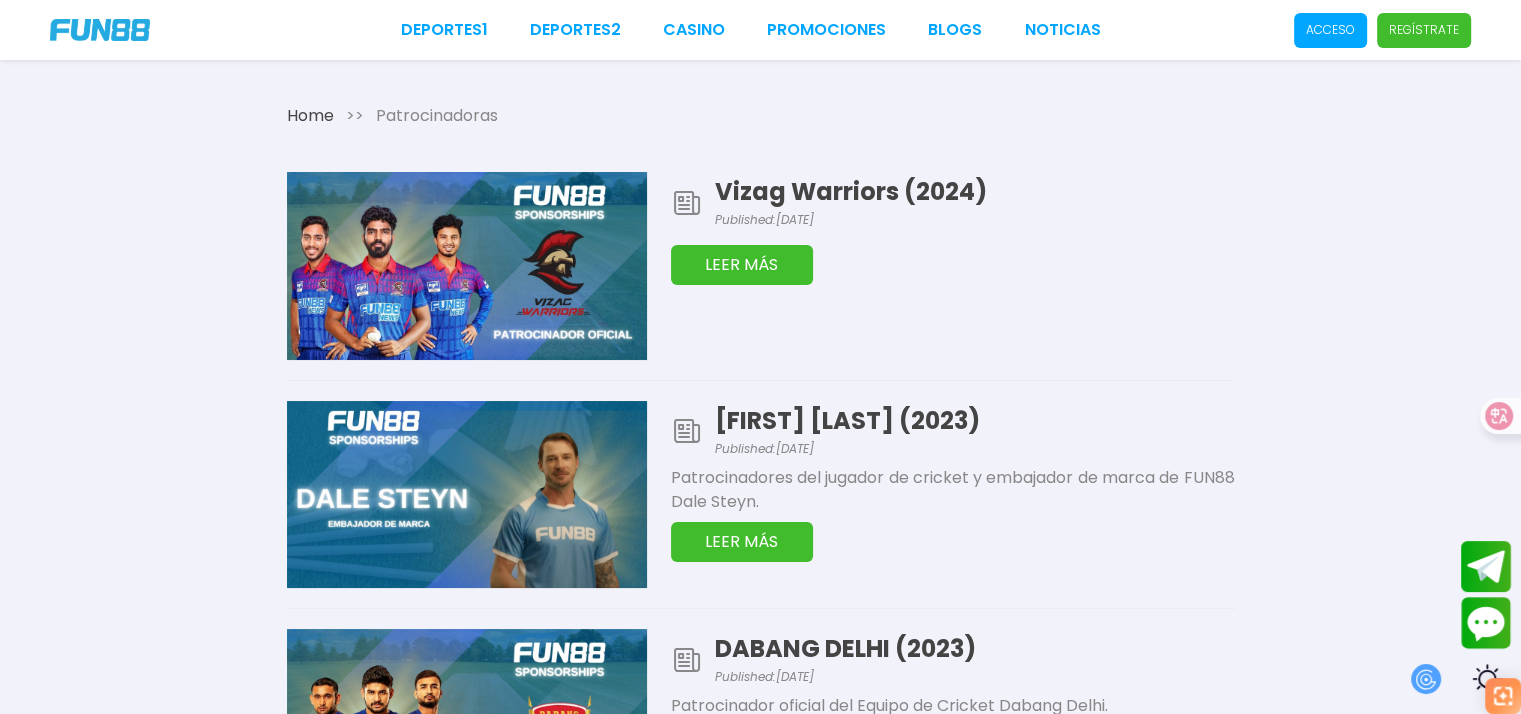 click on "Vizag Warriors (2024) Published:  November 29, 2024 LEER MÁS" at bounding box center (953, 266) 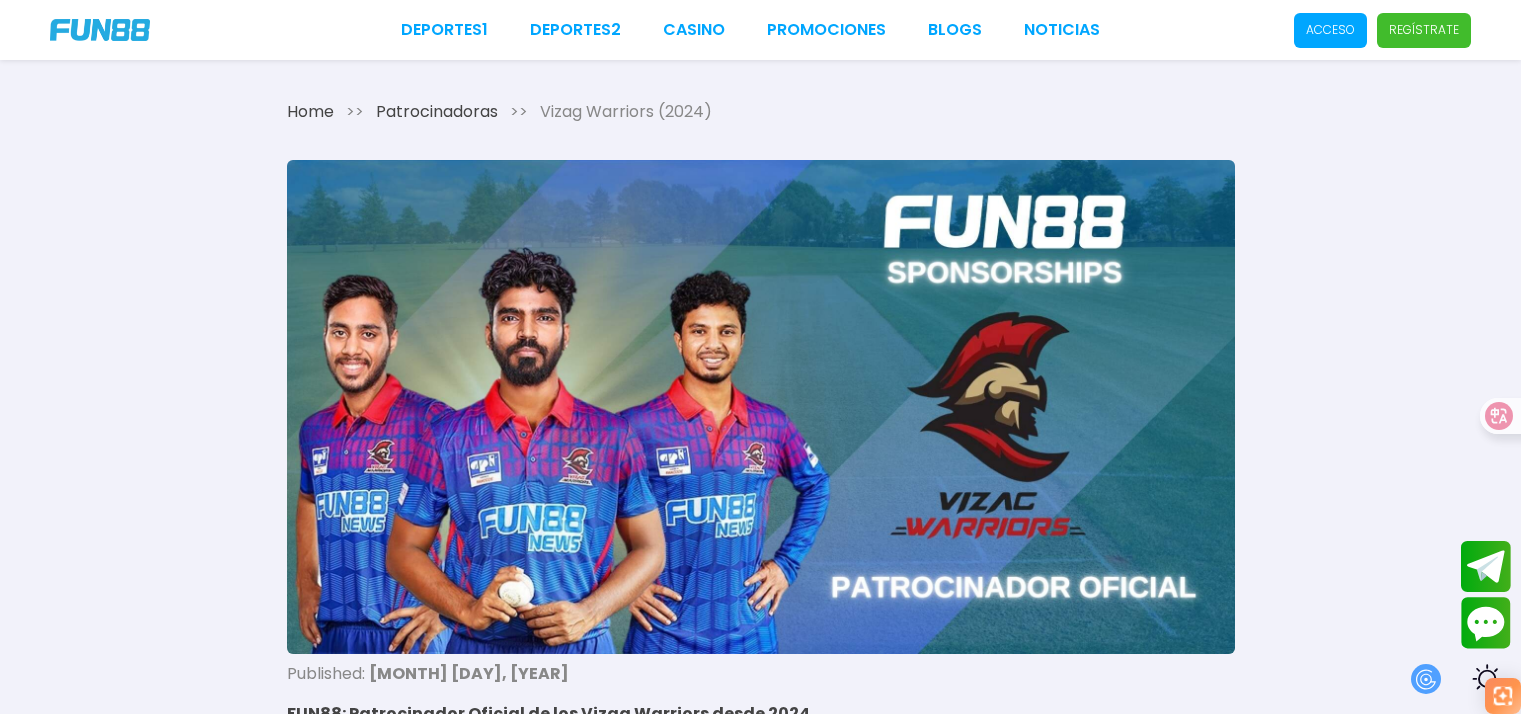 scroll, scrollTop: 0, scrollLeft: 0, axis: both 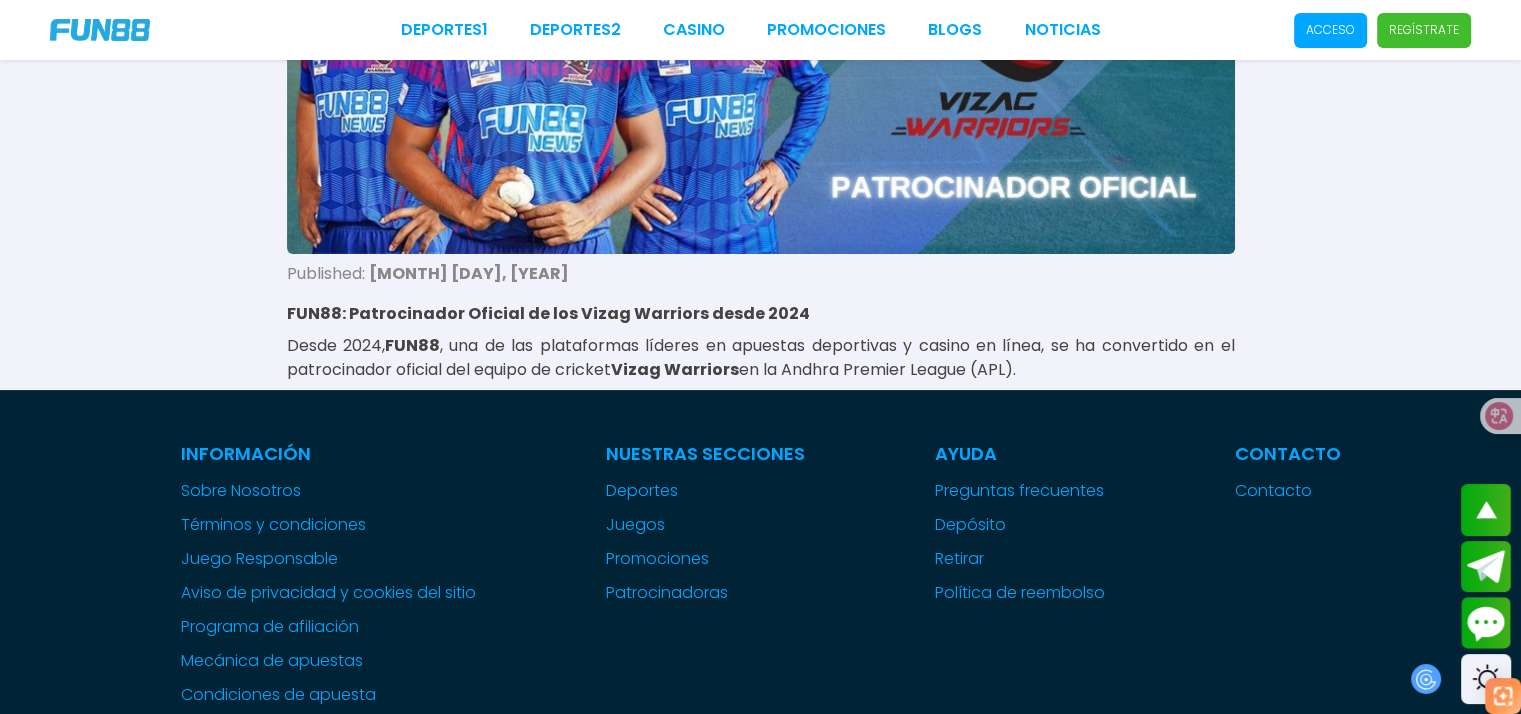 click on "Home >> Patrocinadoras >> Vizag Warriors ([YEAR]) Published: [MONTH] [DAY], [YEAR] FUN88: Patrocinador Oficial de los Vizag Warriors desde [YEAR]
Desde [YEAR], FUN88, una de las plataformas líderes en apuestas deportivas y casino en línea, se ha convertido en el patrocinador oficial del equipo de cricket Vizag Warriors en la Andhra Premier League (APL)." at bounding box center [760, 15] 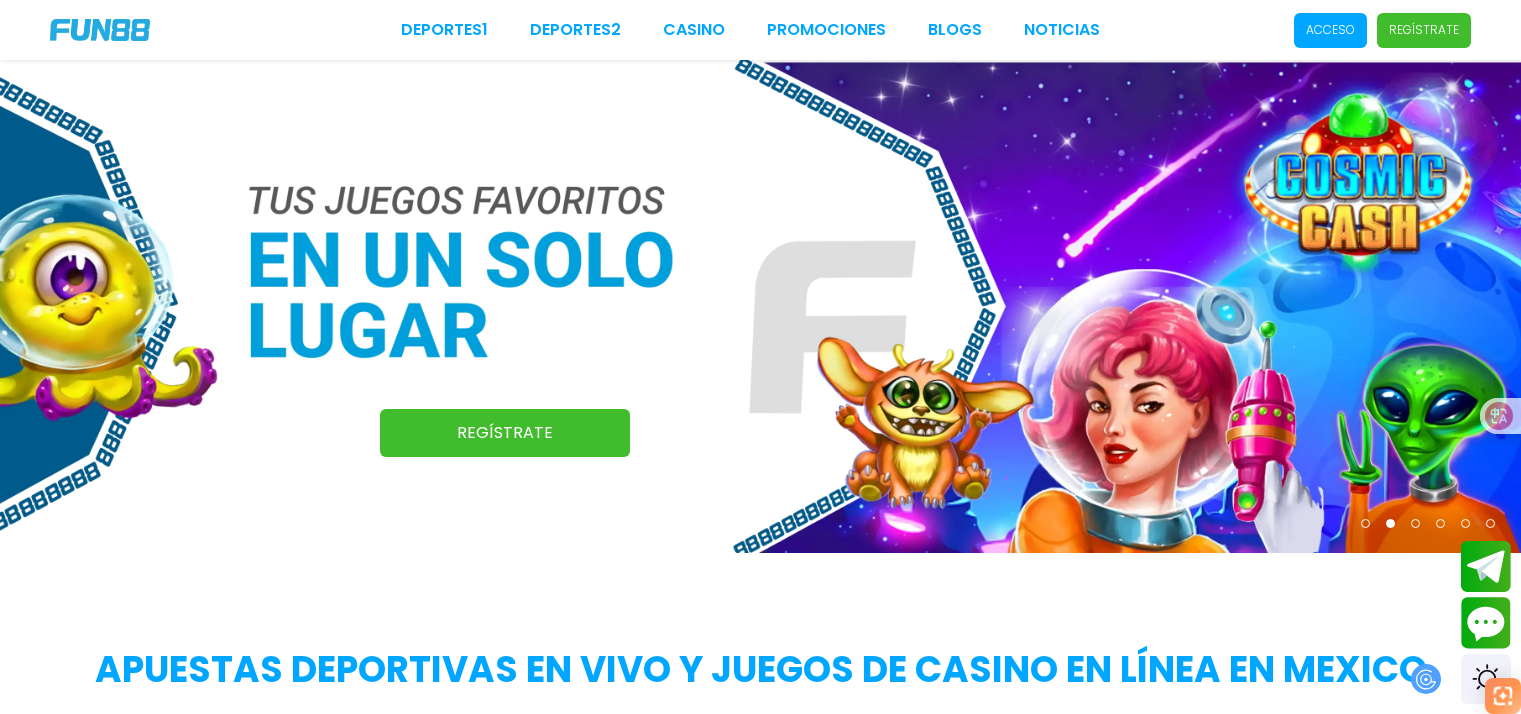 scroll, scrollTop: 0, scrollLeft: 0, axis: both 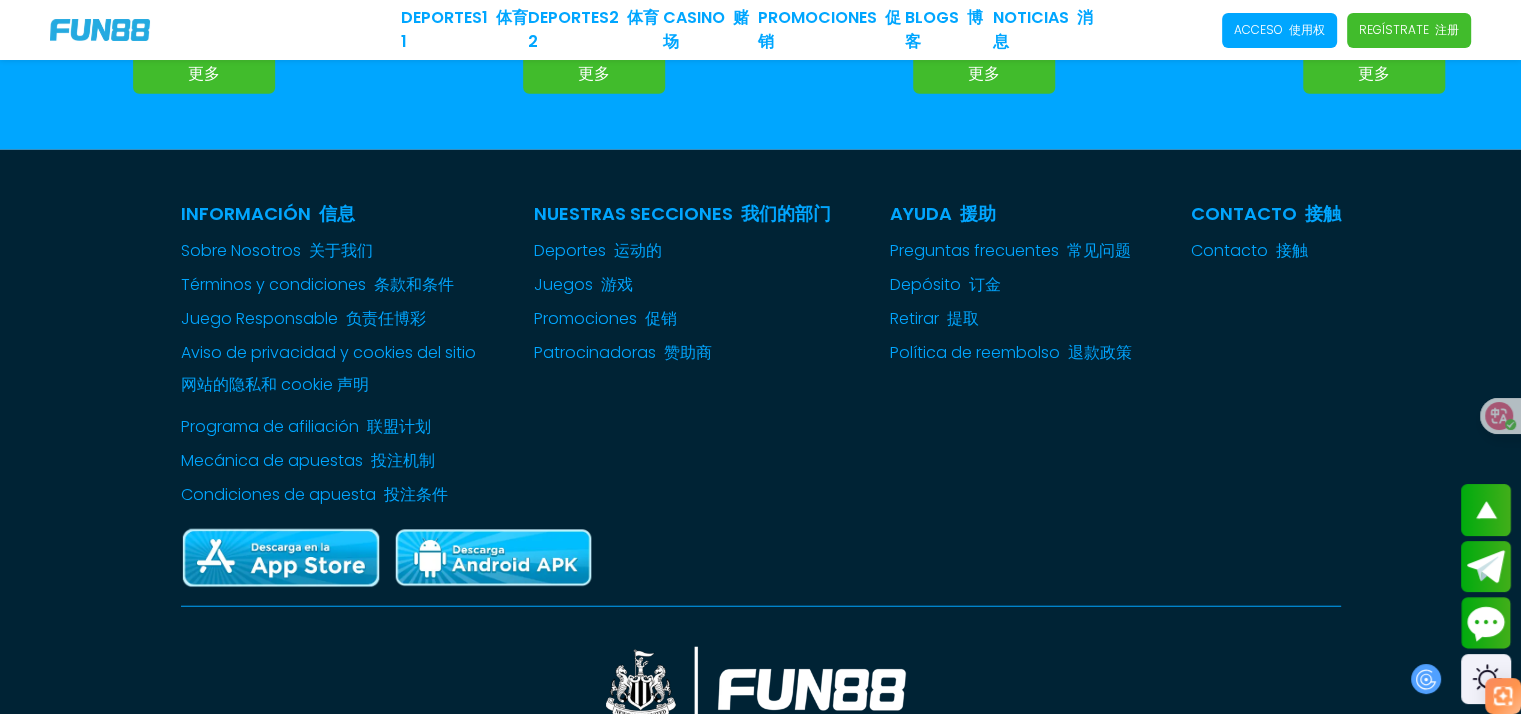 click on "Nuestras Secciones    我们的部门 Deportes    运动的 Juegos    游戏 popular    受欢迎的 inicio jackpot nuevo casual crash pragmatic fat panda playtech slots bingo en vivo cartas otros Promociones    促销 Patrocinadoras    赞助商" at bounding box center (682, 353) 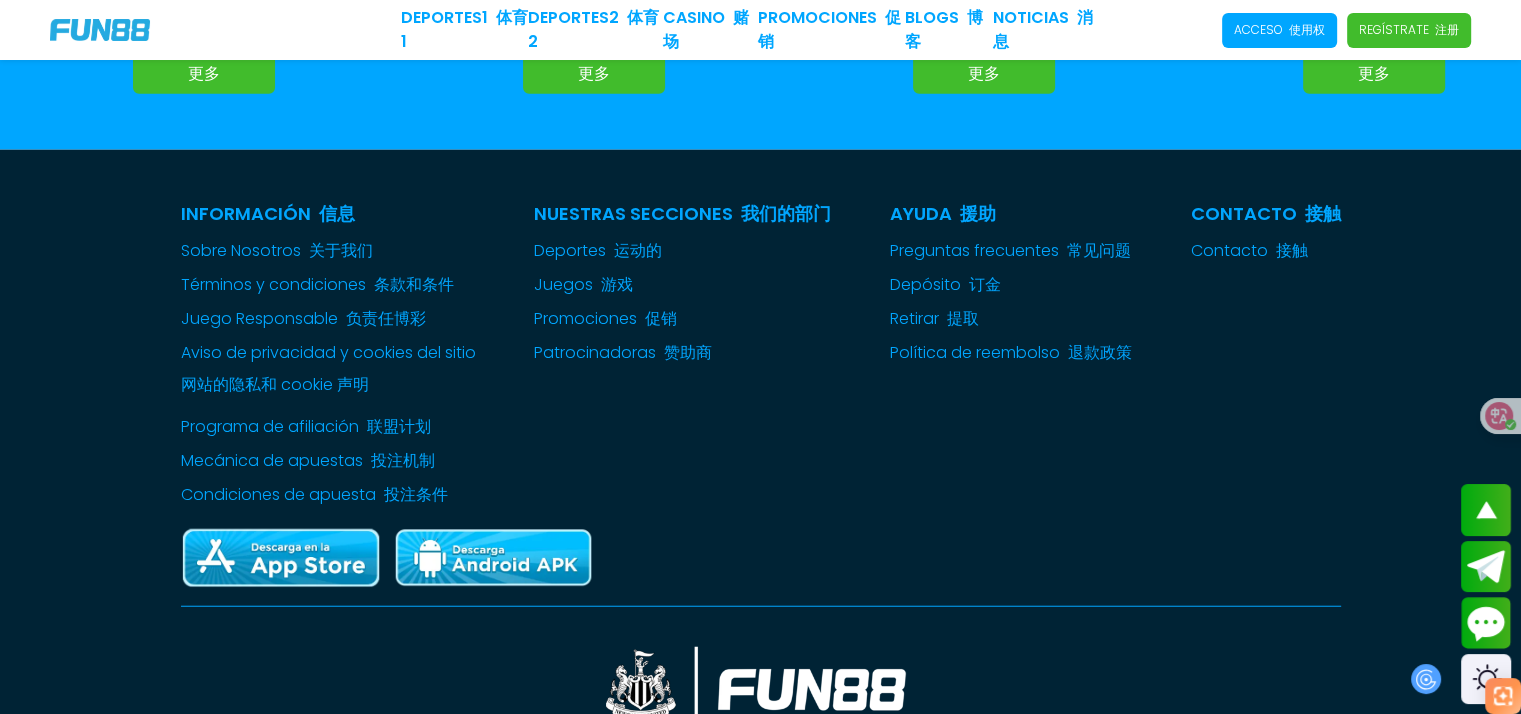 click on "Nuestras Secciones    我们的部门 Deportes    运动的 Juegos    游戏 popular    受欢迎的 inicio jackpot nuevo casual crash pragmatic fat panda playtech slots bingo en vivo cartas otros Promociones    促销 Patrocinadoras    赞助商" at bounding box center (682, 353) 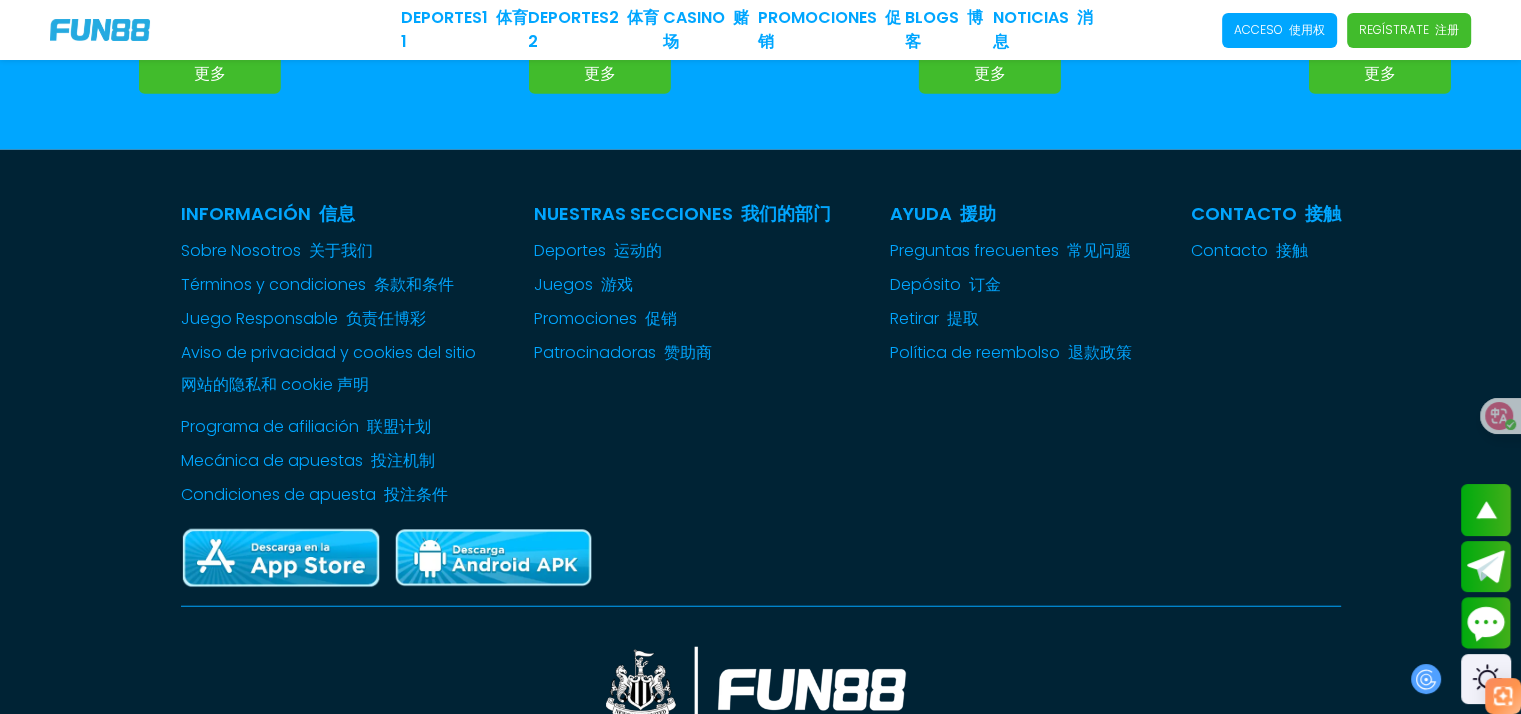 click on "Nuestras Secciones    我们的部门 Deportes    运动的 Juegos    游戏 popular    受欢迎的 inicio jackpot nuevo casual crash pragmatic fat panda playtech slots bingo en vivo cartas otros Promociones    促销 Patrocinadoras    赞助商" at bounding box center (682, 353) 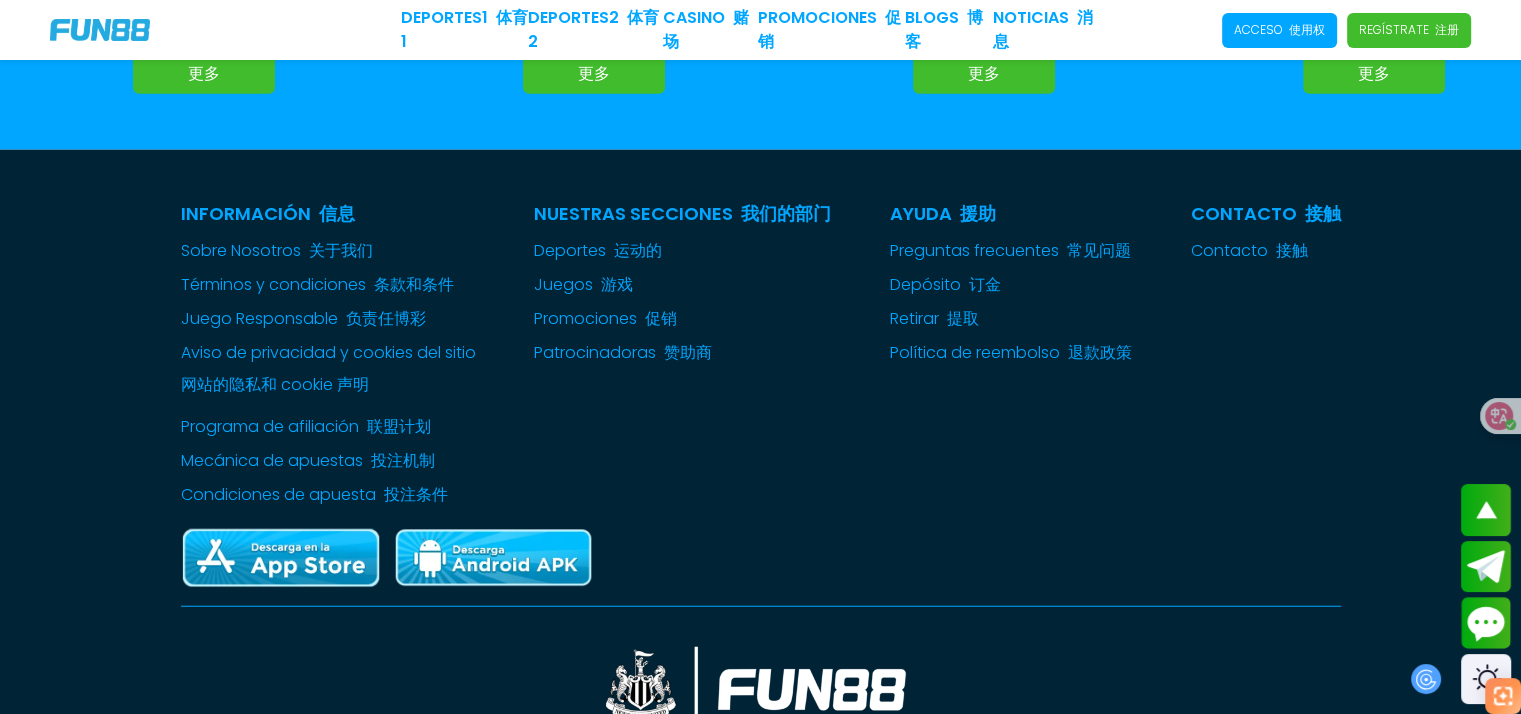 click on "Regístrate    注册" at bounding box center [1409, 30] 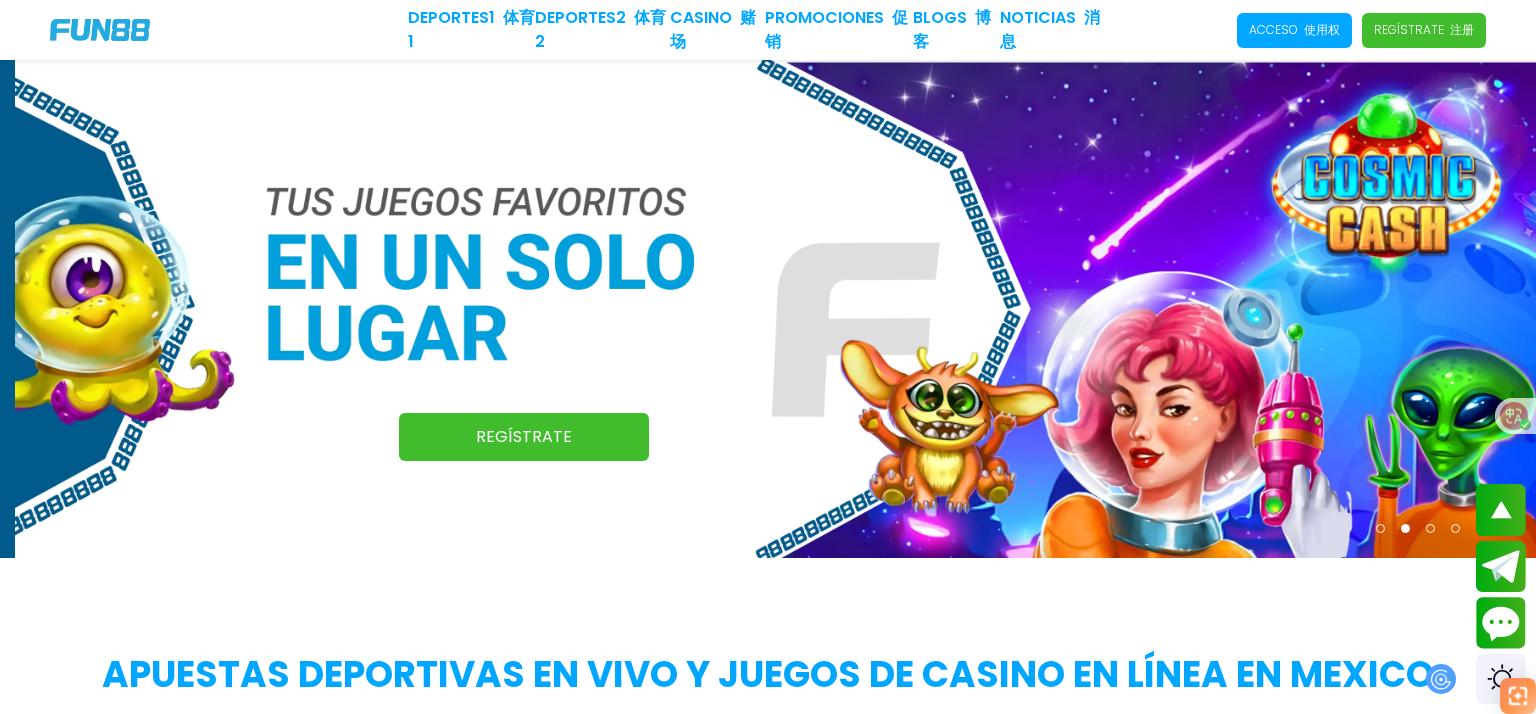 click on "Deportes  1    体育 1 Deportes  2    体育 2 CASINO    赌场 Promociones    促销 BLOGS    博客 NOTICIAS    消息 Acceso    使用权 Regístrate    注册 Regístrate Regístrate Regístrate Regístrate Regístrate Regístrate Apuestas deportivas en vivo y juegos de casino en línea en Mexico Apuestas Deportivas Slots Mesas en Vivo Regístrate Acceso ¿POR QUÉ JUGAR JUEGOS DE CASINO CON FUN88? +15 Años de Experiencia Lideres en Latino America Programa de Lealtad Cashback y muchos otros beneficios Nuestros Ganadores Celebramos con ellos Atención al cliente 24/7 Fácil, rápido y seguro Tus pagos en 20 Minutos Nuestros Ganadores   Los cracks del juego merecen aplausos ¡y premios! Regístrate Acceso LOS MEJORES JUEGOS DE CASINO EN LÍNEA PARA JUGAR Joker's Jewels Gold Party Cosmic Cash Fortune Gems 2 Diamond Strike Inca Gems Sugar Rush Fortune Gems 3 Gates of Olympus Sugar Rush 1000 Fortune Tiger Aztec Gems Fortune Ox" at bounding box center (768, 3043) 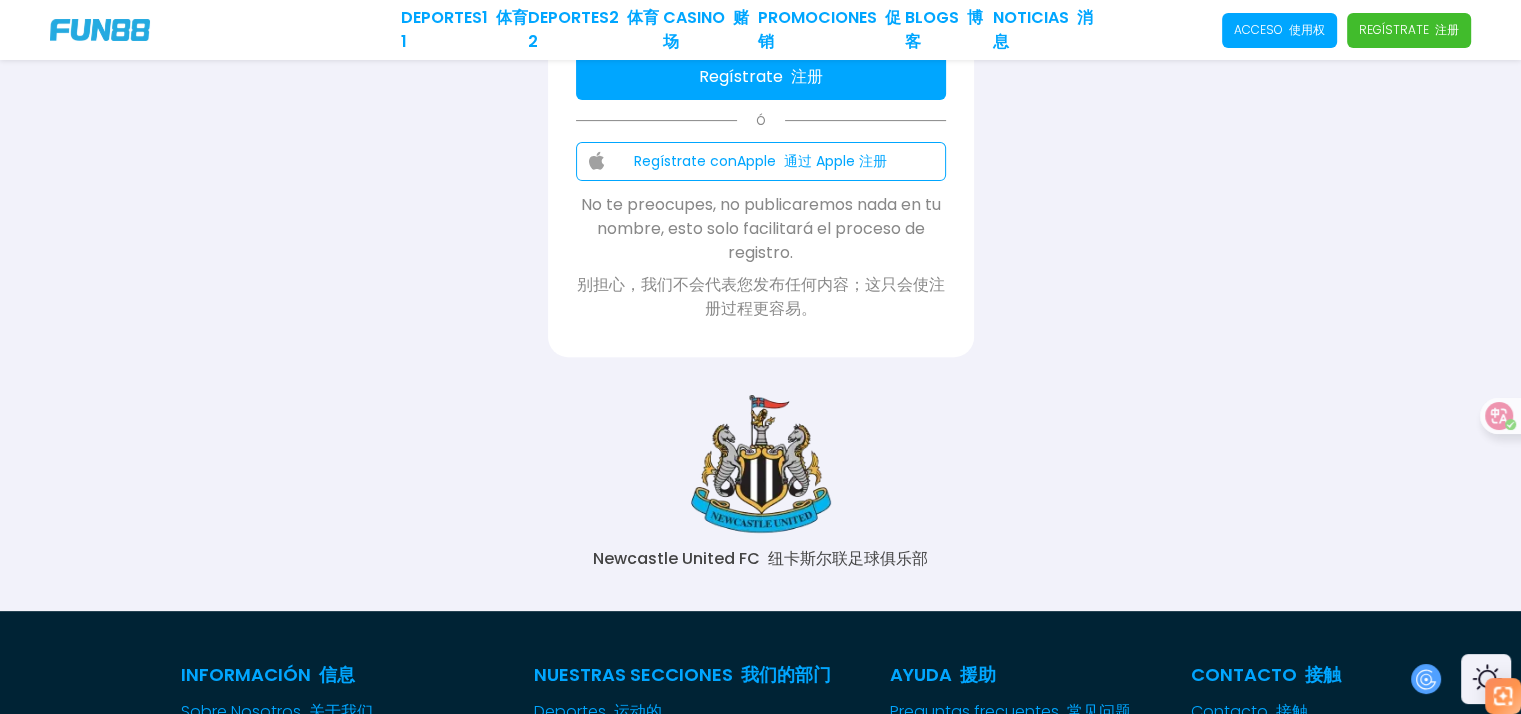 scroll, scrollTop: 600, scrollLeft: 0, axis: vertical 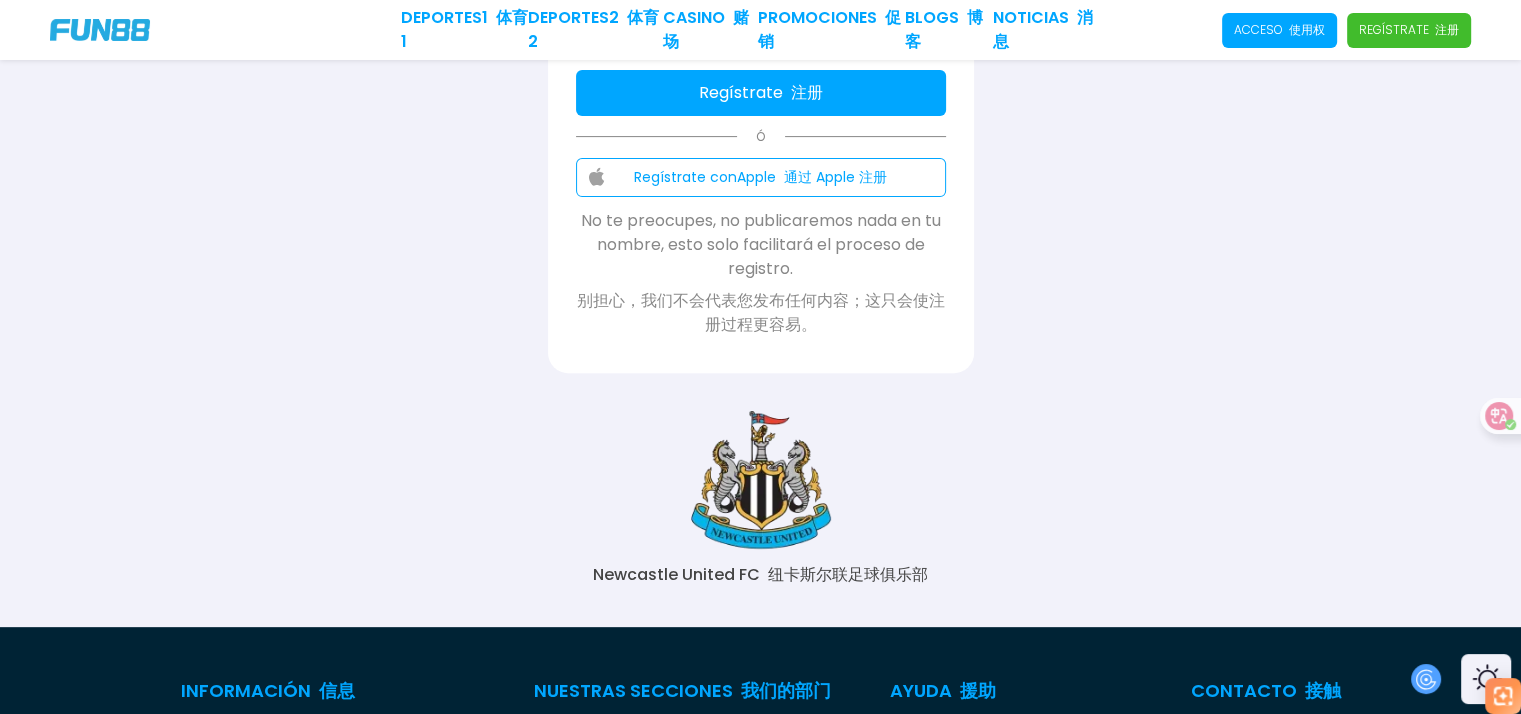 click on "No te preocupes, no publicaremos nada en tu nombre, esto solo facilitará el proceso de registro. 别担心，我们不会代表您发布任何内容；这只会使注册过程更容易。" at bounding box center (761, 277) 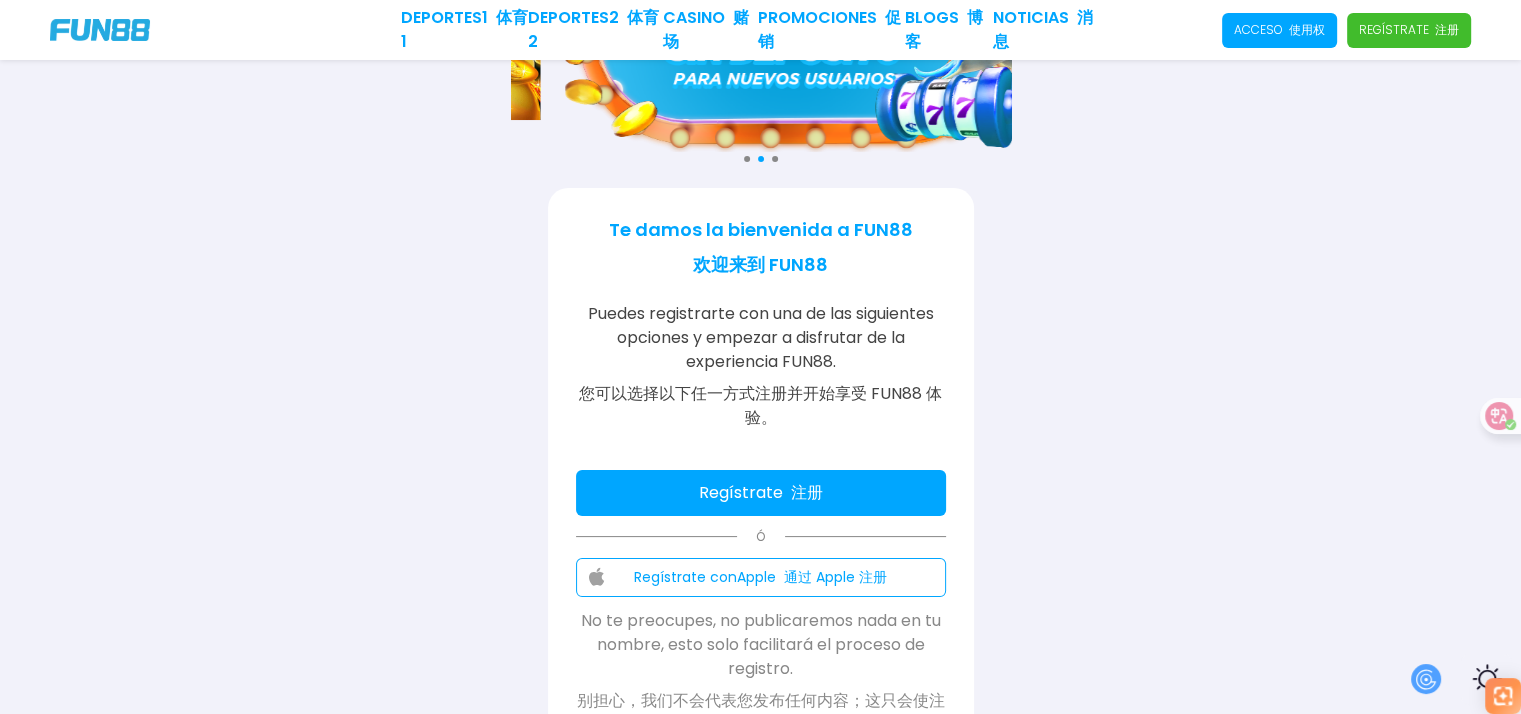 scroll, scrollTop: 0, scrollLeft: 0, axis: both 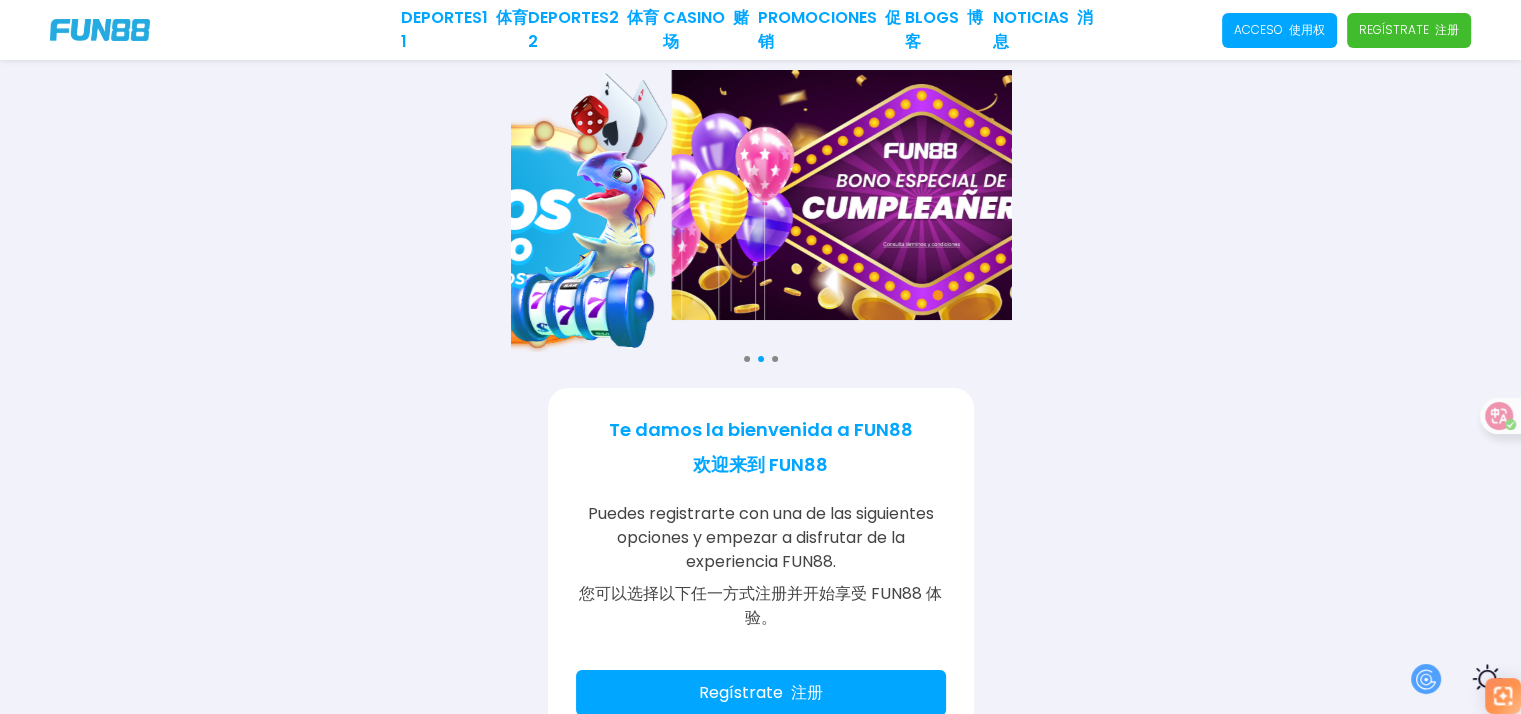 drag, startPoint x: 953, startPoint y: 246, endPoint x: 614, endPoint y: 239, distance: 339.07227 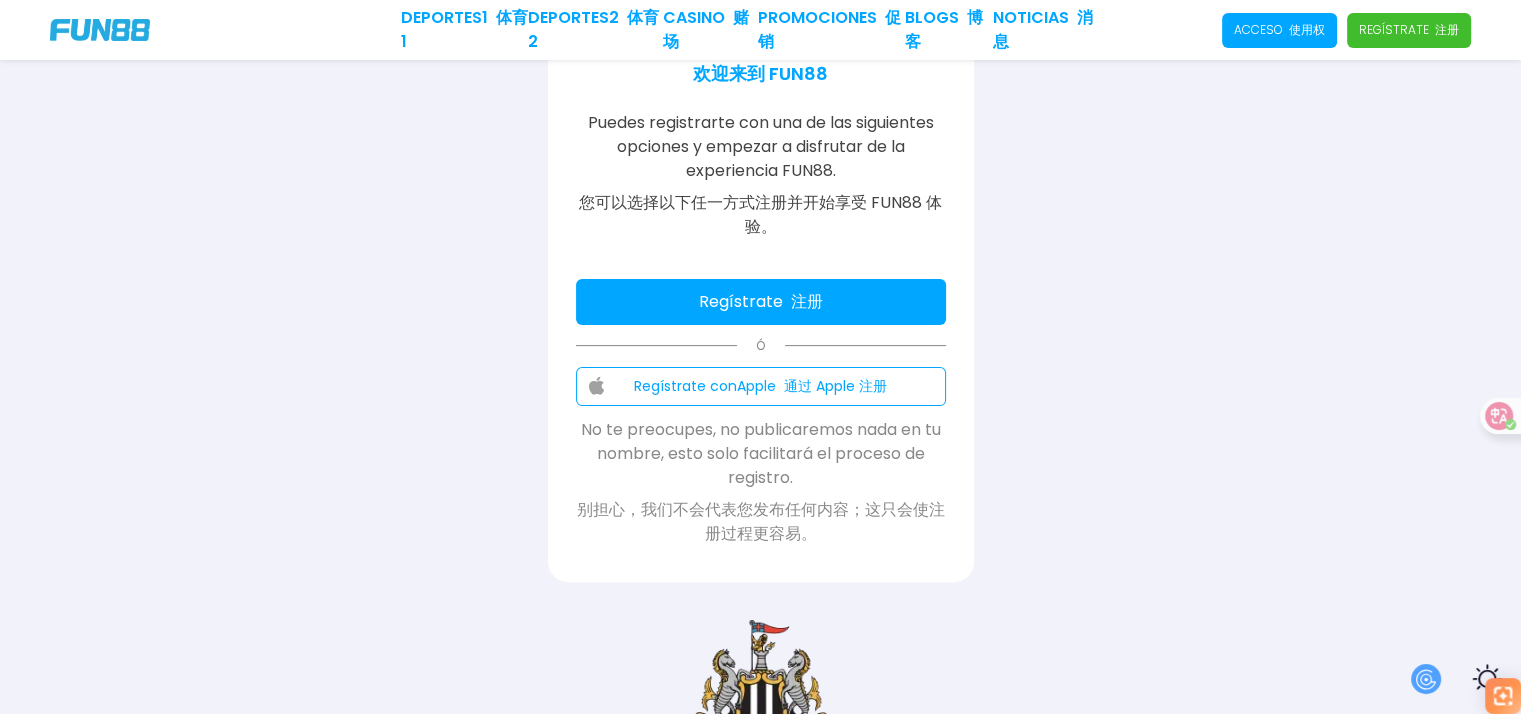 scroll, scrollTop: 400, scrollLeft: 0, axis: vertical 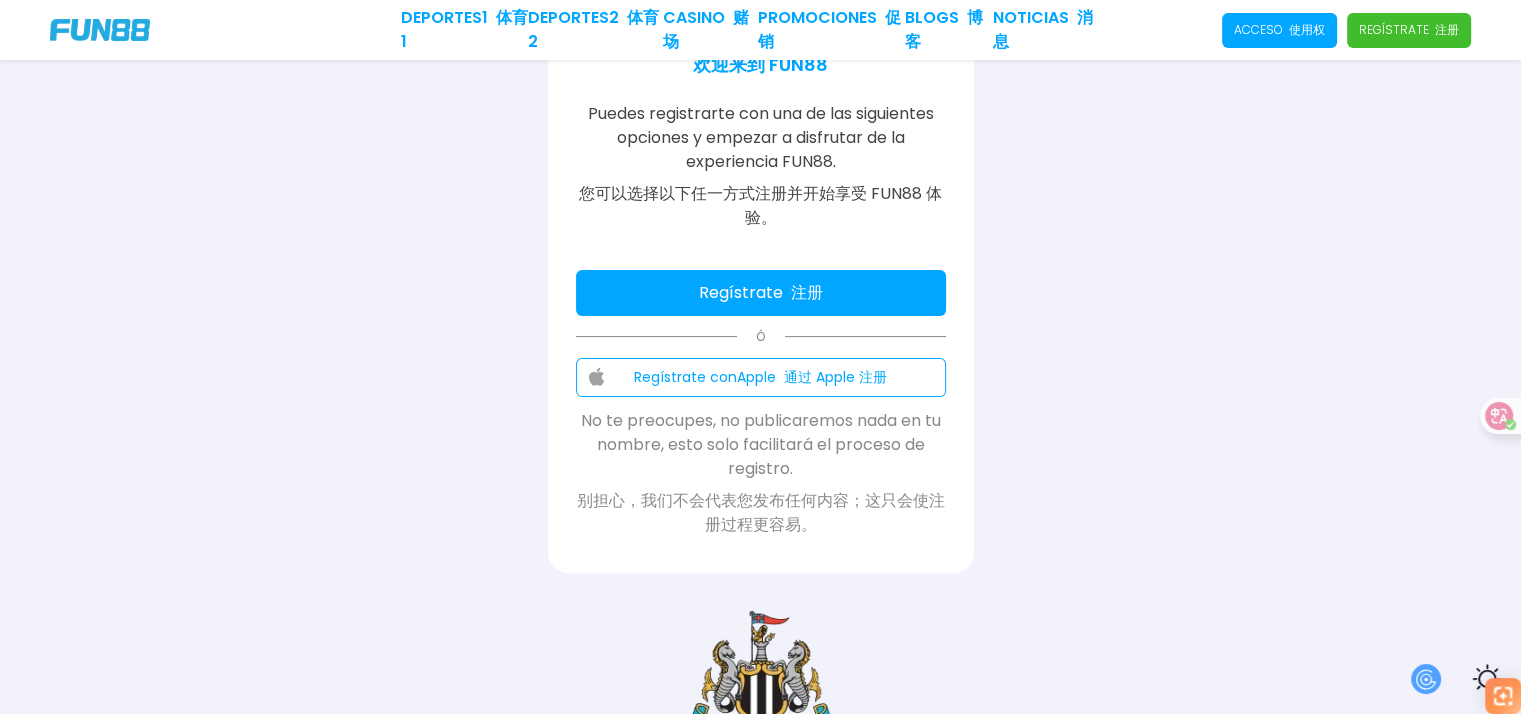 click on "注册" at bounding box center (807, 292) 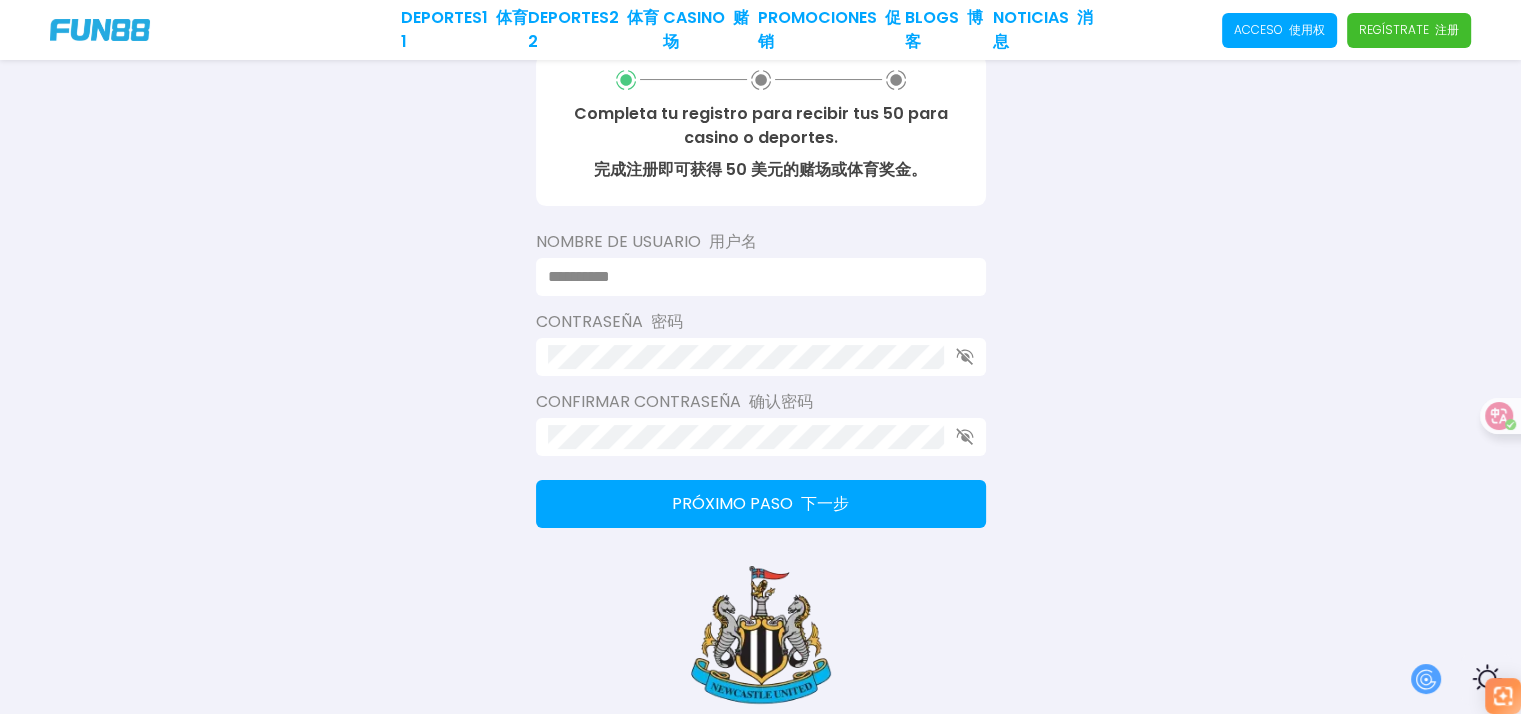 scroll, scrollTop: 300, scrollLeft: 0, axis: vertical 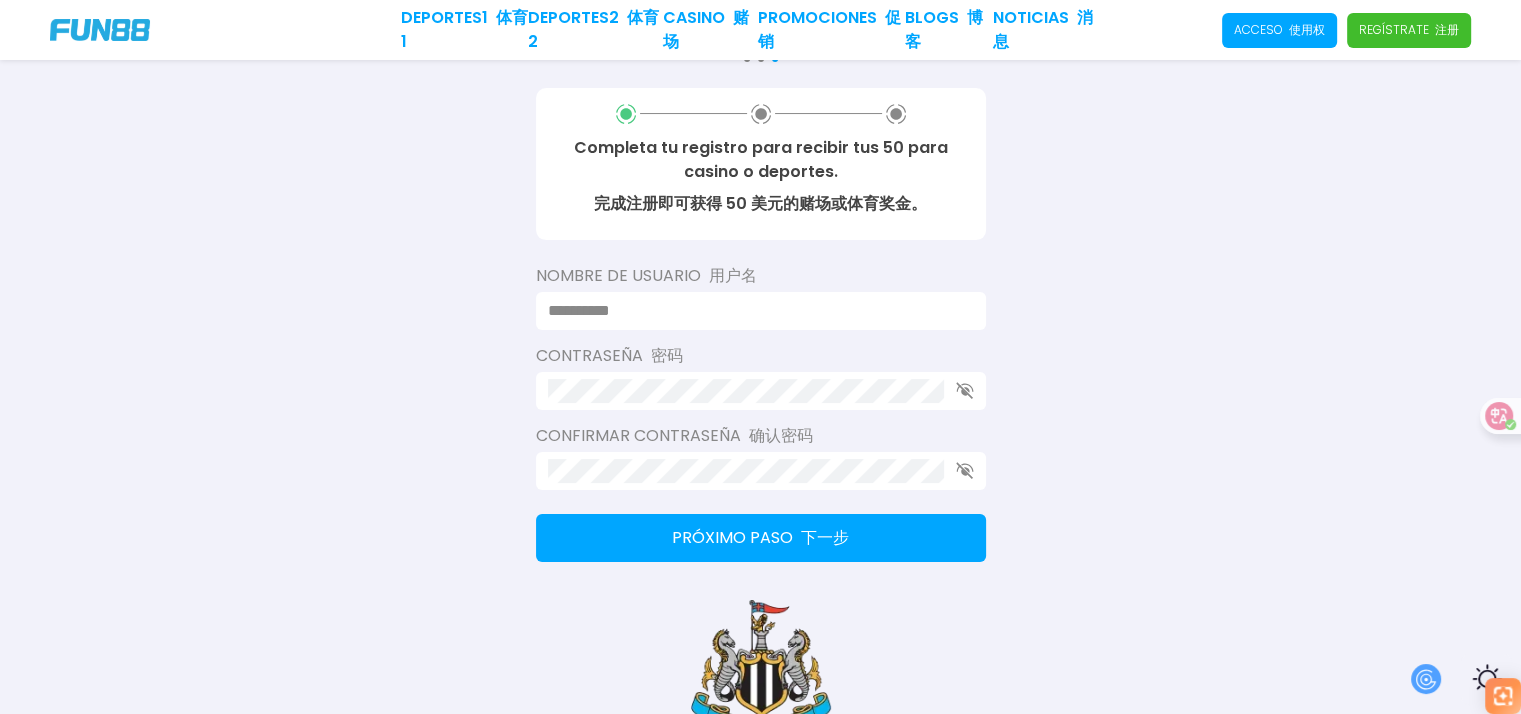 click on "Regístrate    注册" at bounding box center (1409, 30) 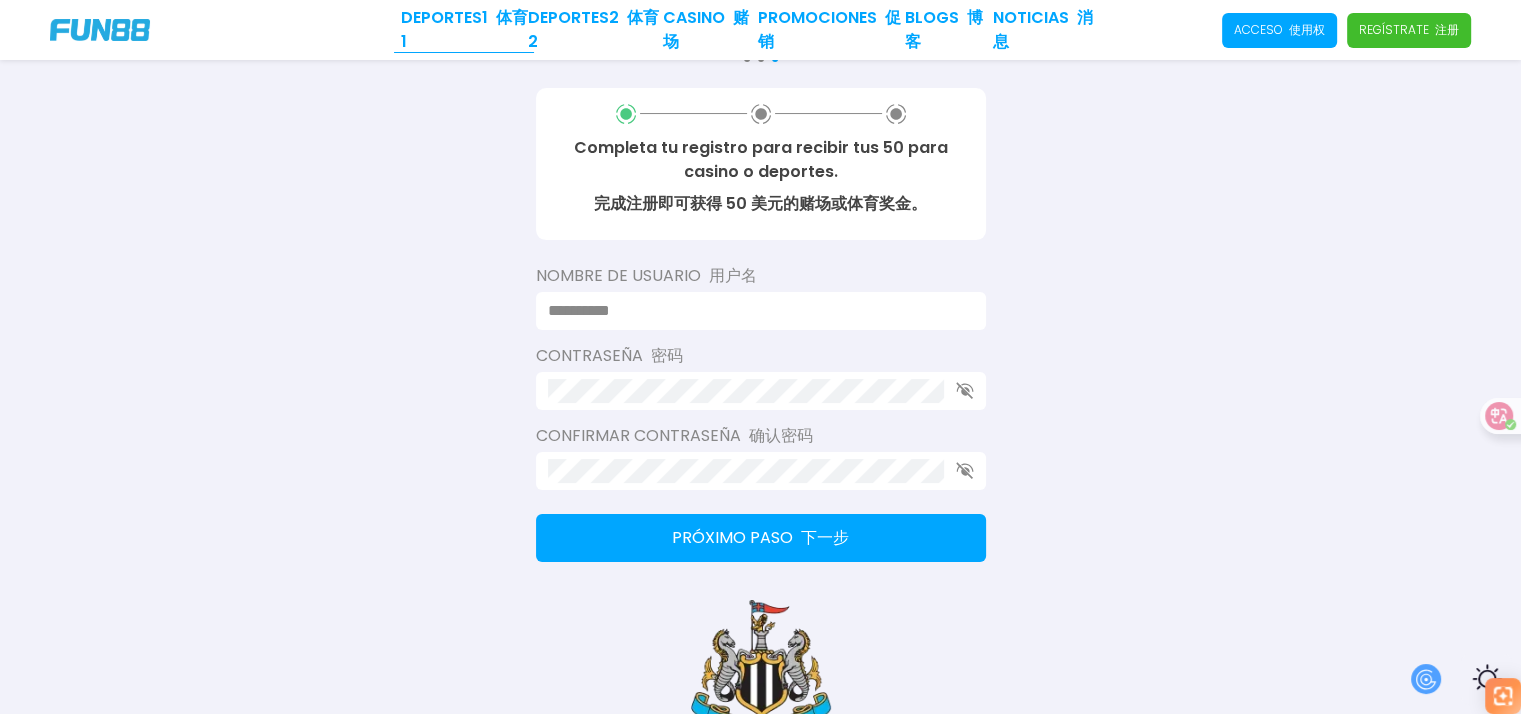 click on "Deportes  1    体育 1" at bounding box center [464, 30] 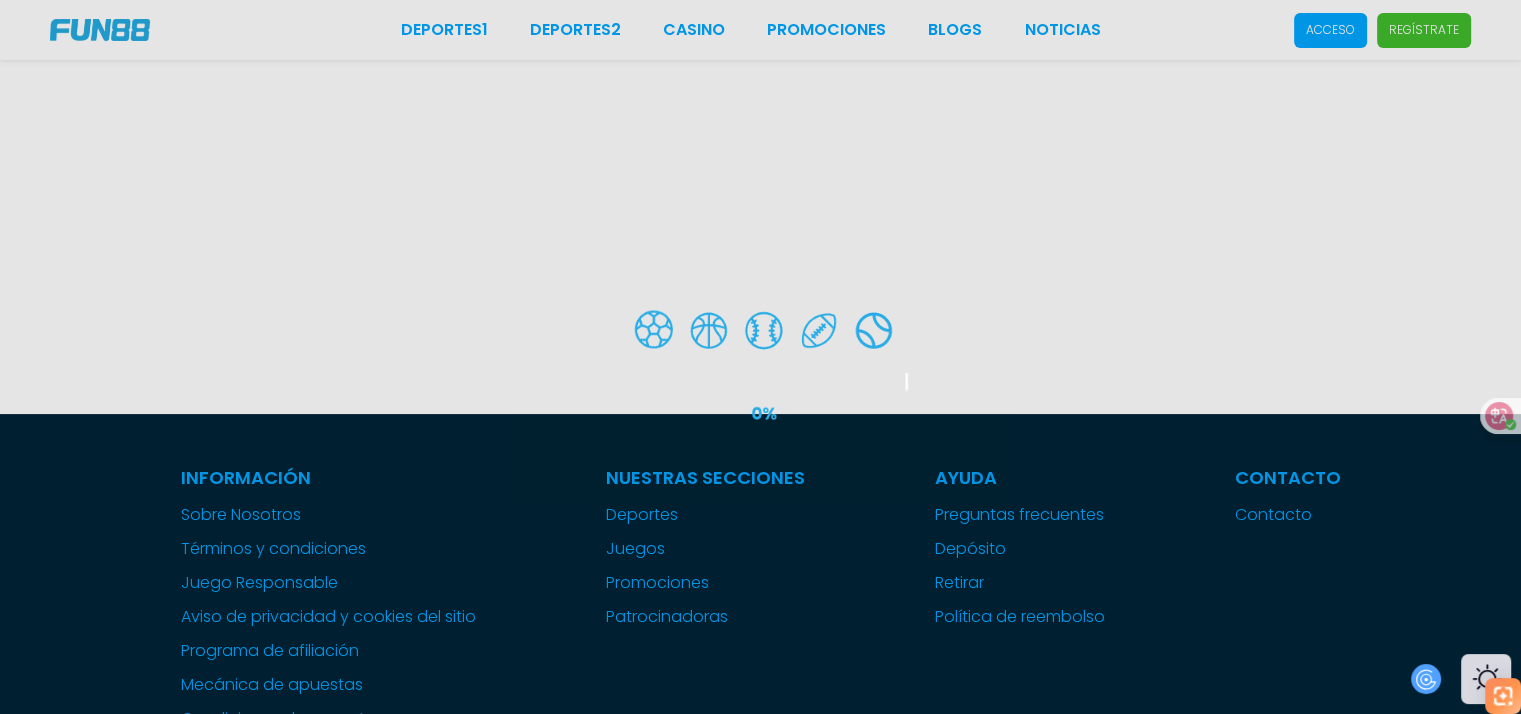 scroll, scrollTop: 0, scrollLeft: 0, axis: both 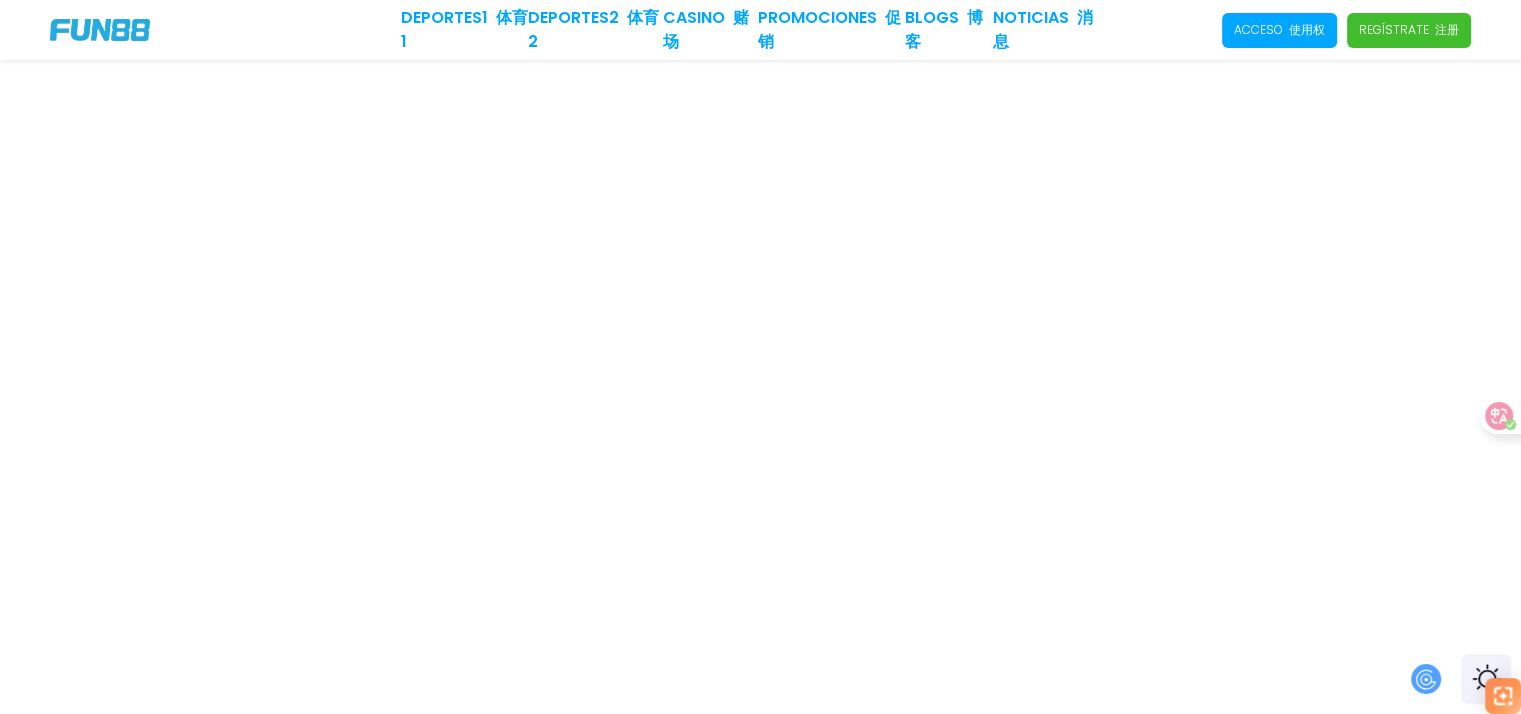 click on "Regístrate    注册" at bounding box center (1409, 30) 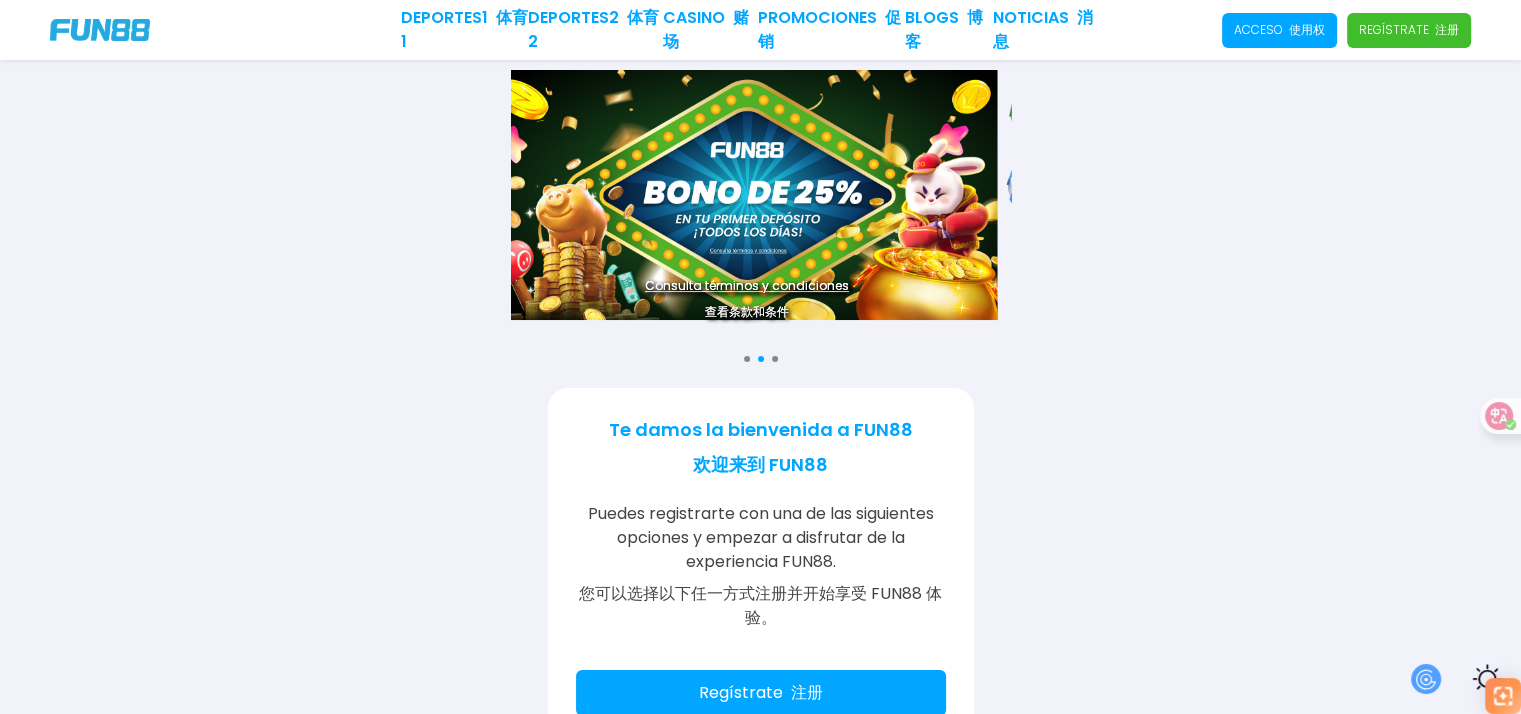 click on "Consulta términos y condiciones 查看条款和条件 Consulta términos y condiciones 查看条款和条件 Consulta términos y condiciones 查看条款和条件" at bounding box center (760, 211) 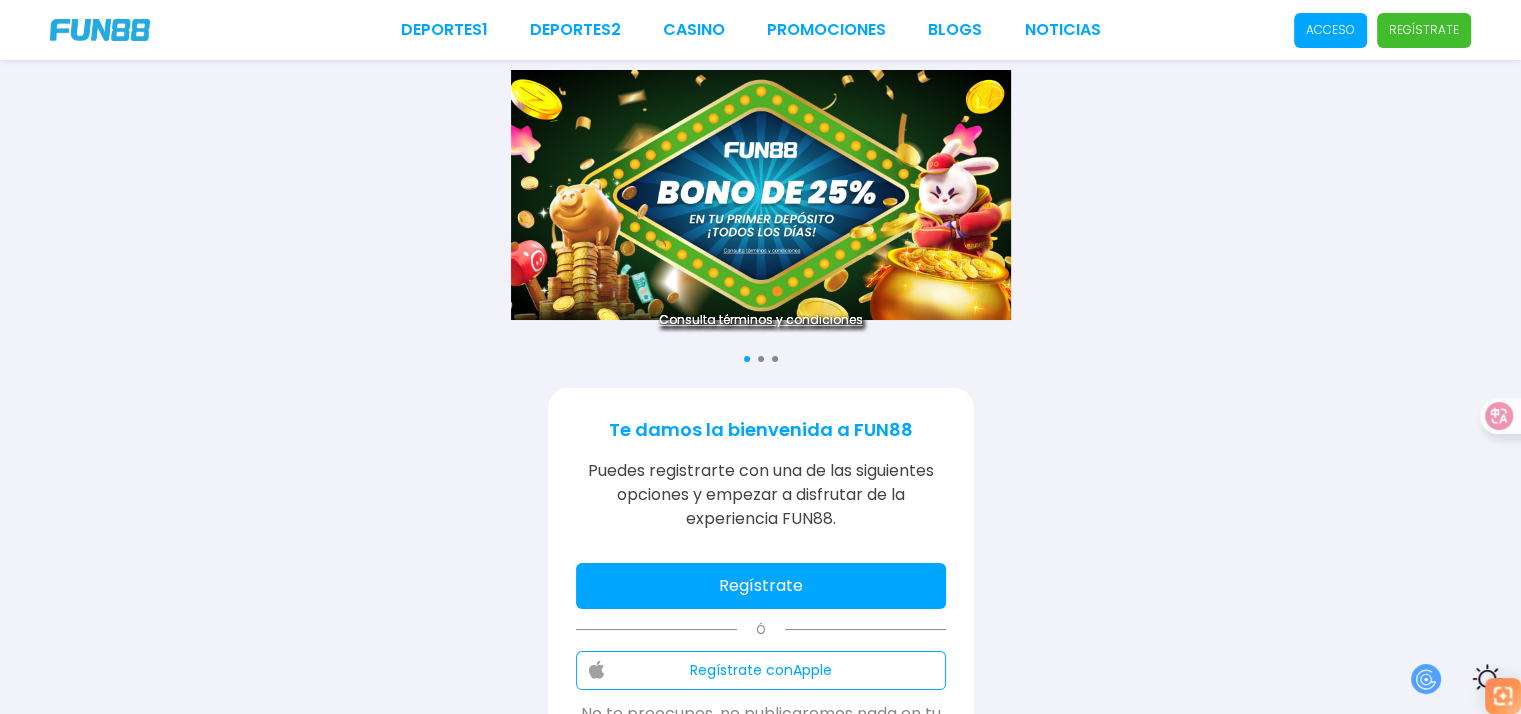 drag, startPoint x: 1205, startPoint y: 227, endPoint x: 1290, endPoint y: 175, distance: 99.64437 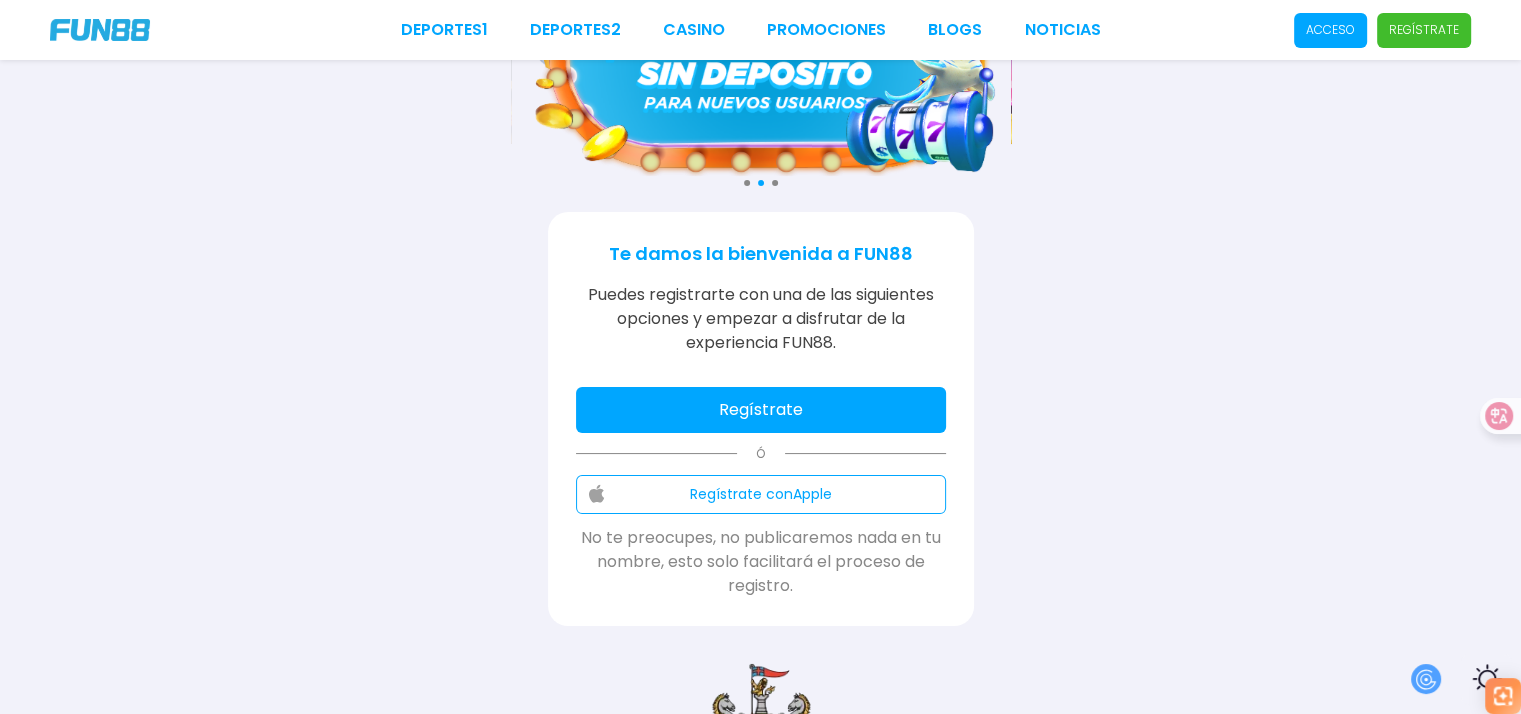 scroll, scrollTop: 200, scrollLeft: 0, axis: vertical 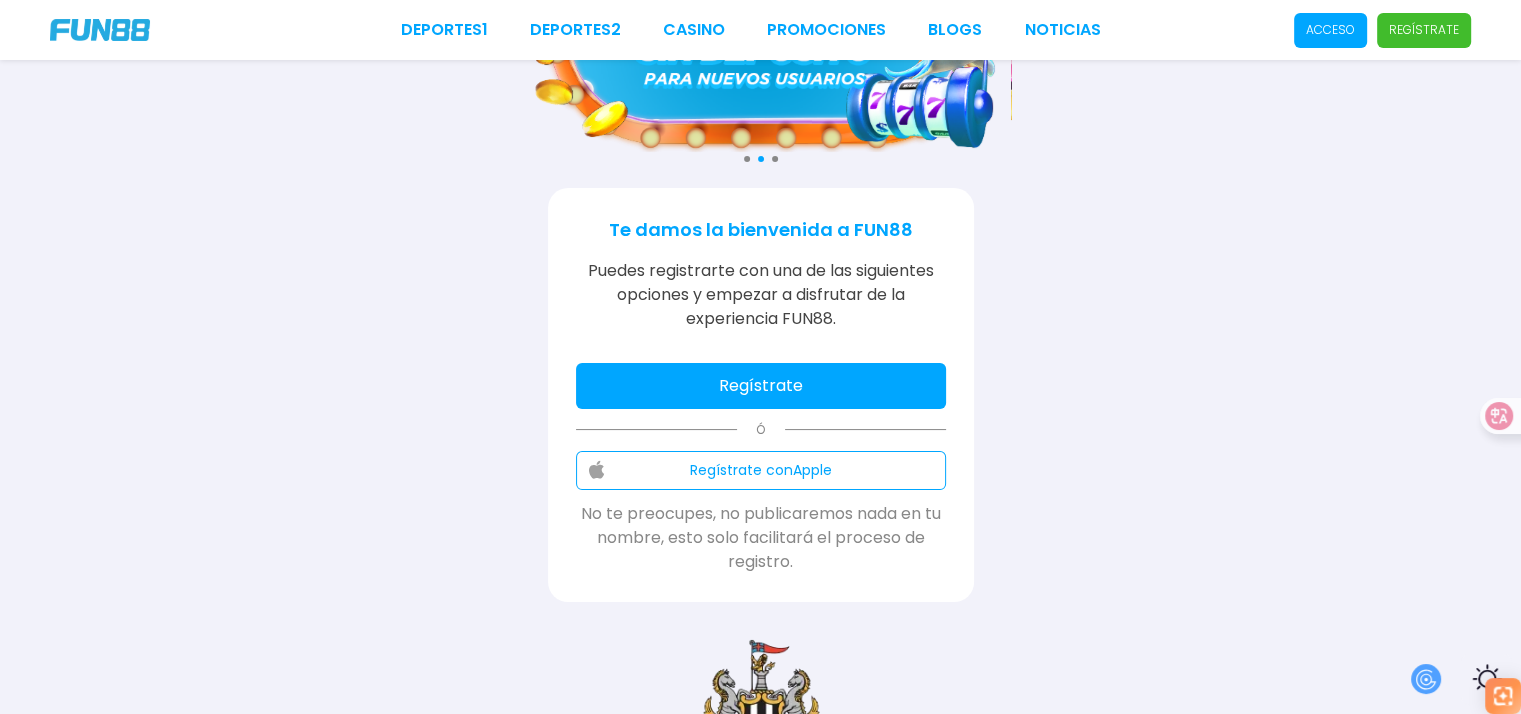 click on "Regístrate" at bounding box center (761, 386) 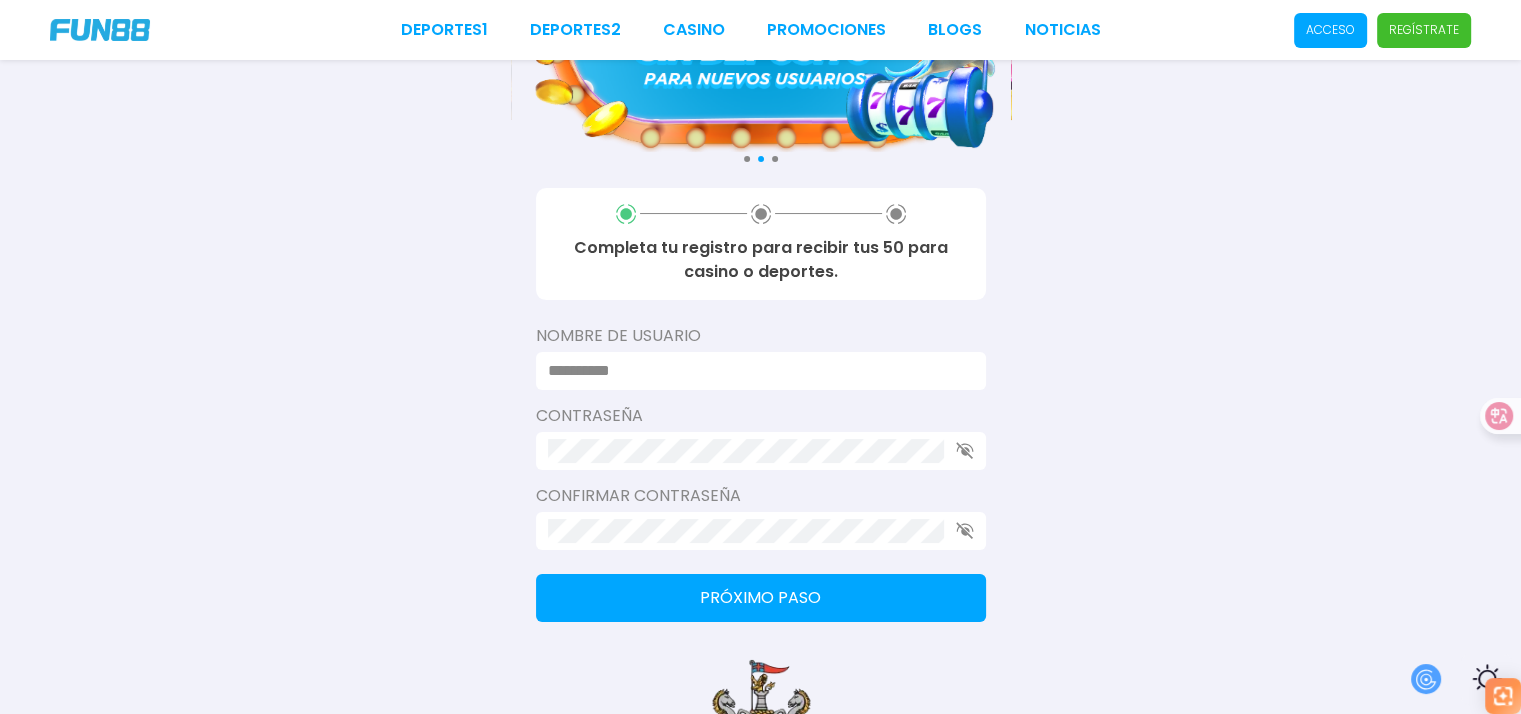 click on "Consulta términos y condiciones Consulta términos y condiciones Consulta términos y condiciones Completa tu registro para recibir tus 50 para casino o deportes. Nombre de usuario Contraseña Confirmar contraseña Próximo paso Newcastle United FC" at bounding box center [760, 318] 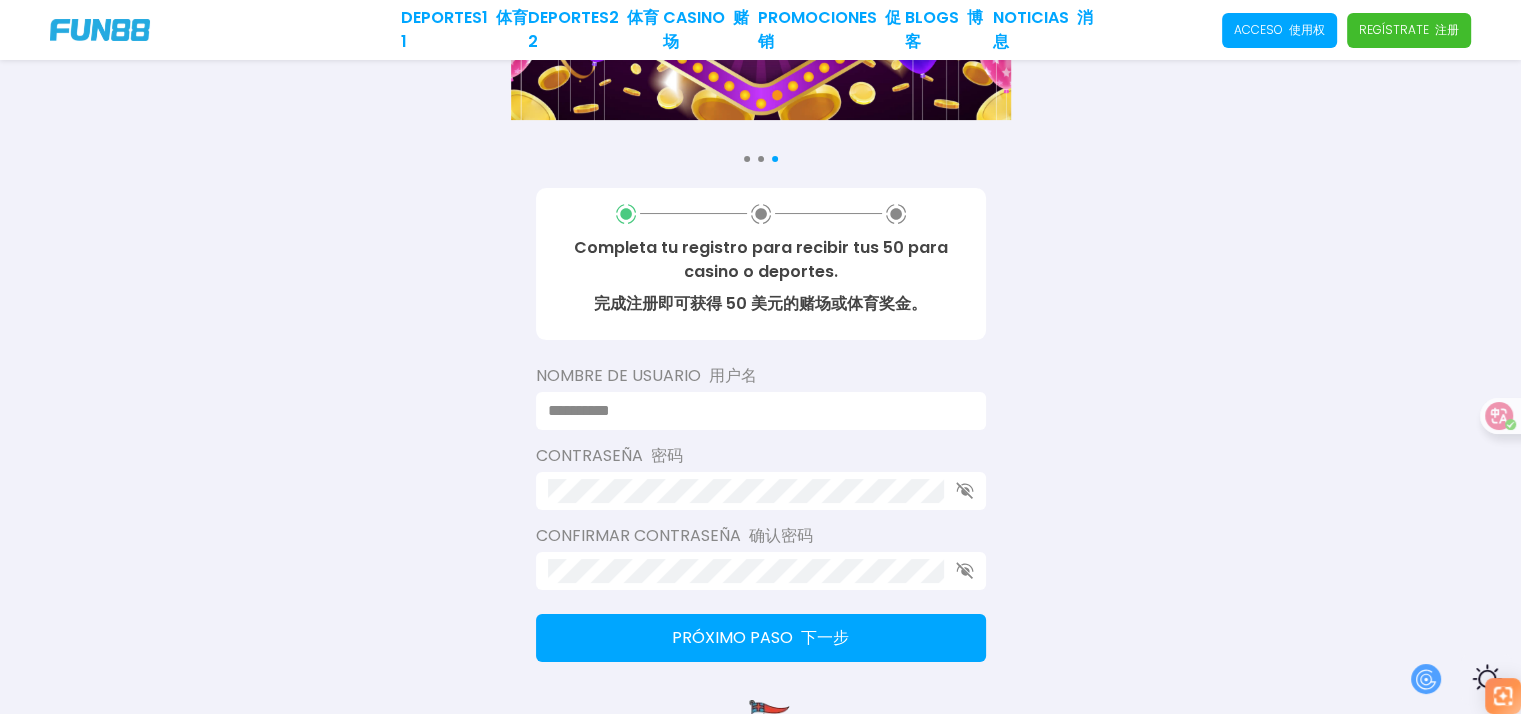 click on "Consulta términos y condiciones 查看条款和条件 Consulta términos y condiciones 查看条款和条件 Consulta términos y condiciones 查看条款和条件 Completa tu registro para recibir tus 50 para casino o deportes. 完成注册即可获得 50 美元的赌场或体育奖金。 Nombre de usuario    用户名 Contraseña    密码 Confirmar contraseña    确认密码 Próximo paso    下一步 Newcastle United FC    纽卡斯尔联足球俱乐部" at bounding box center [760, 338] 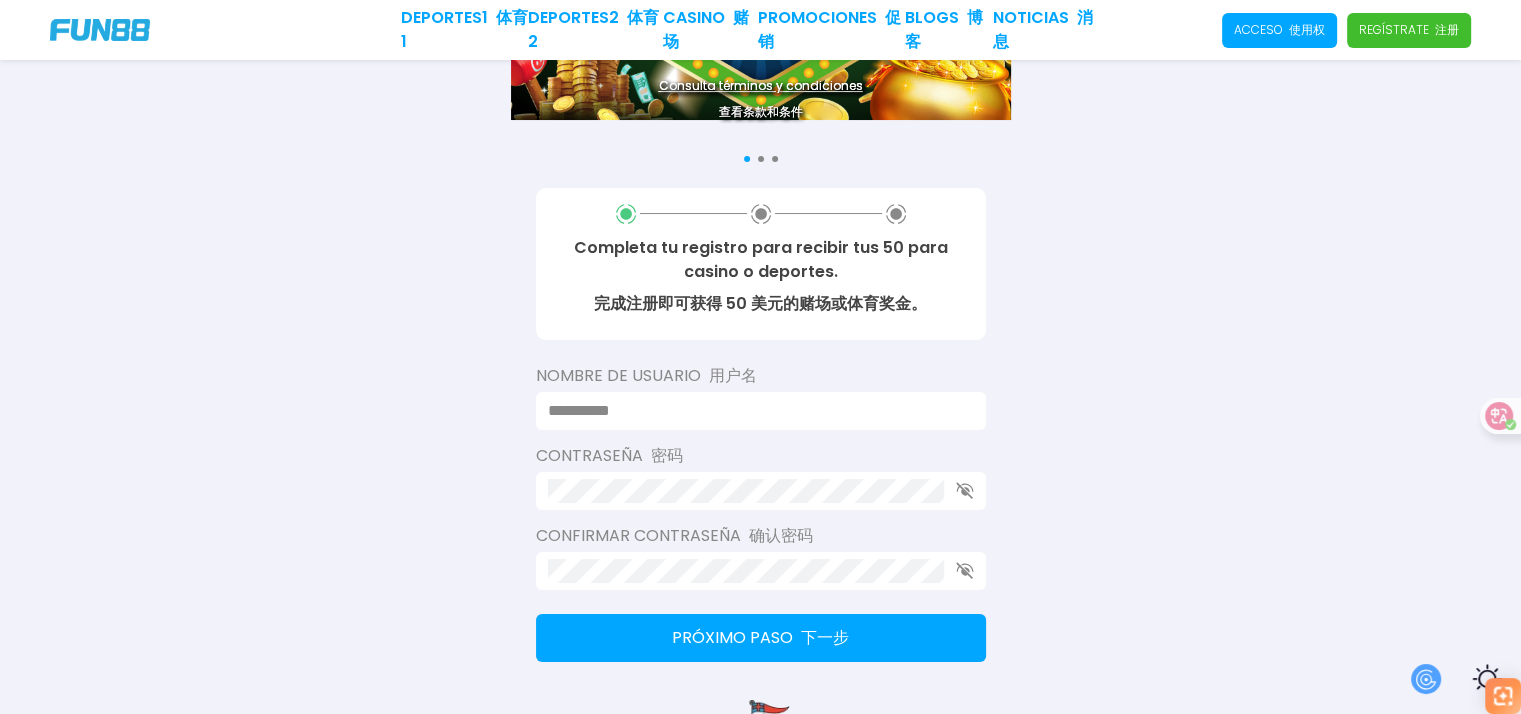 click at bounding box center (755, 411) 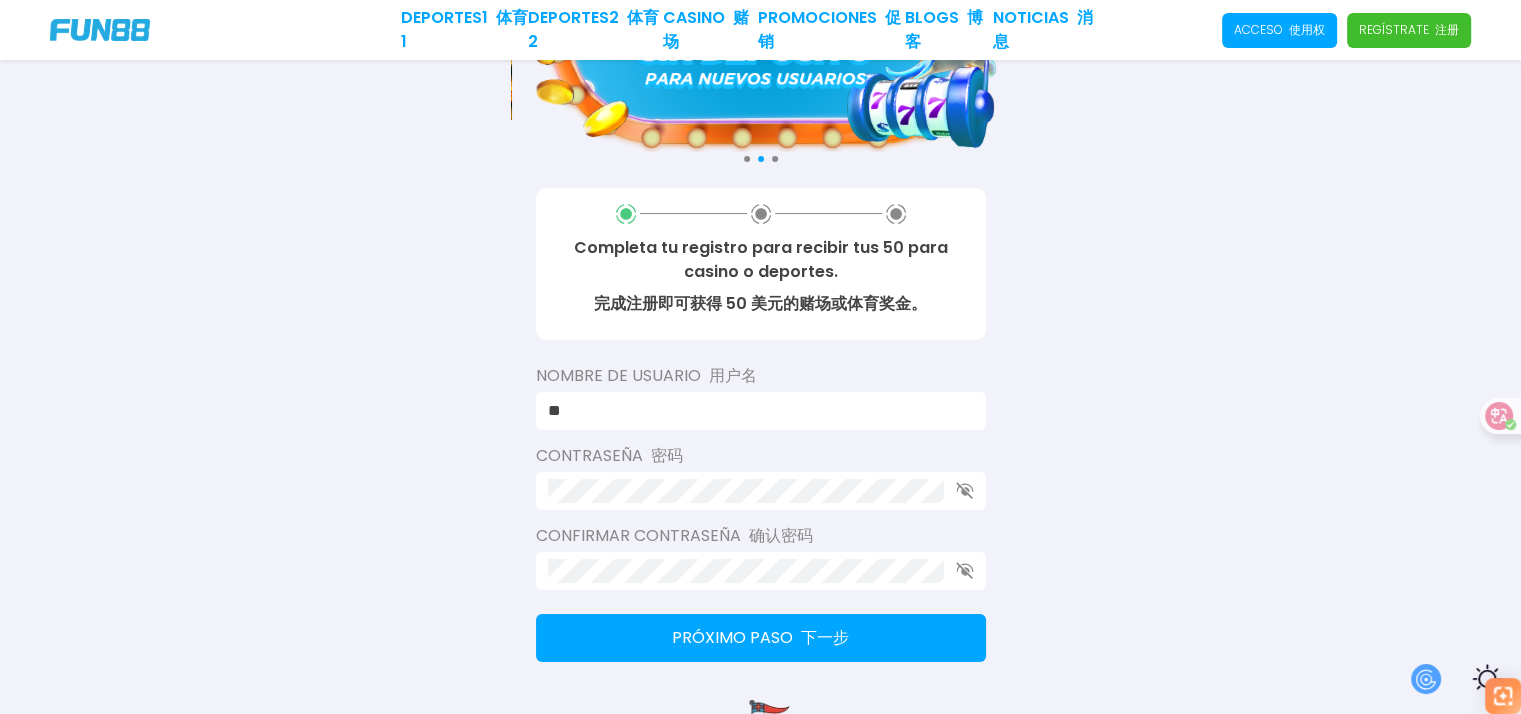 type on "*" 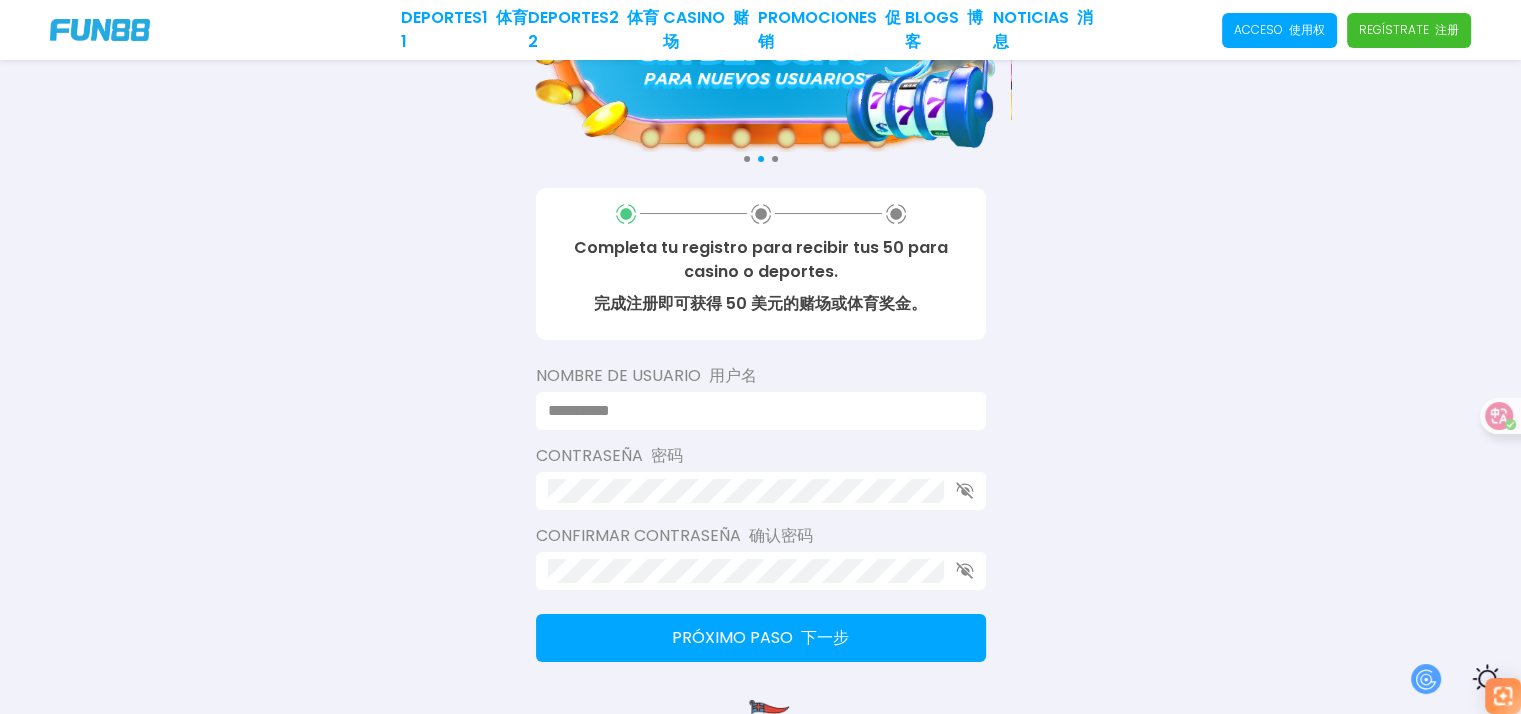 click at bounding box center [755, 411] 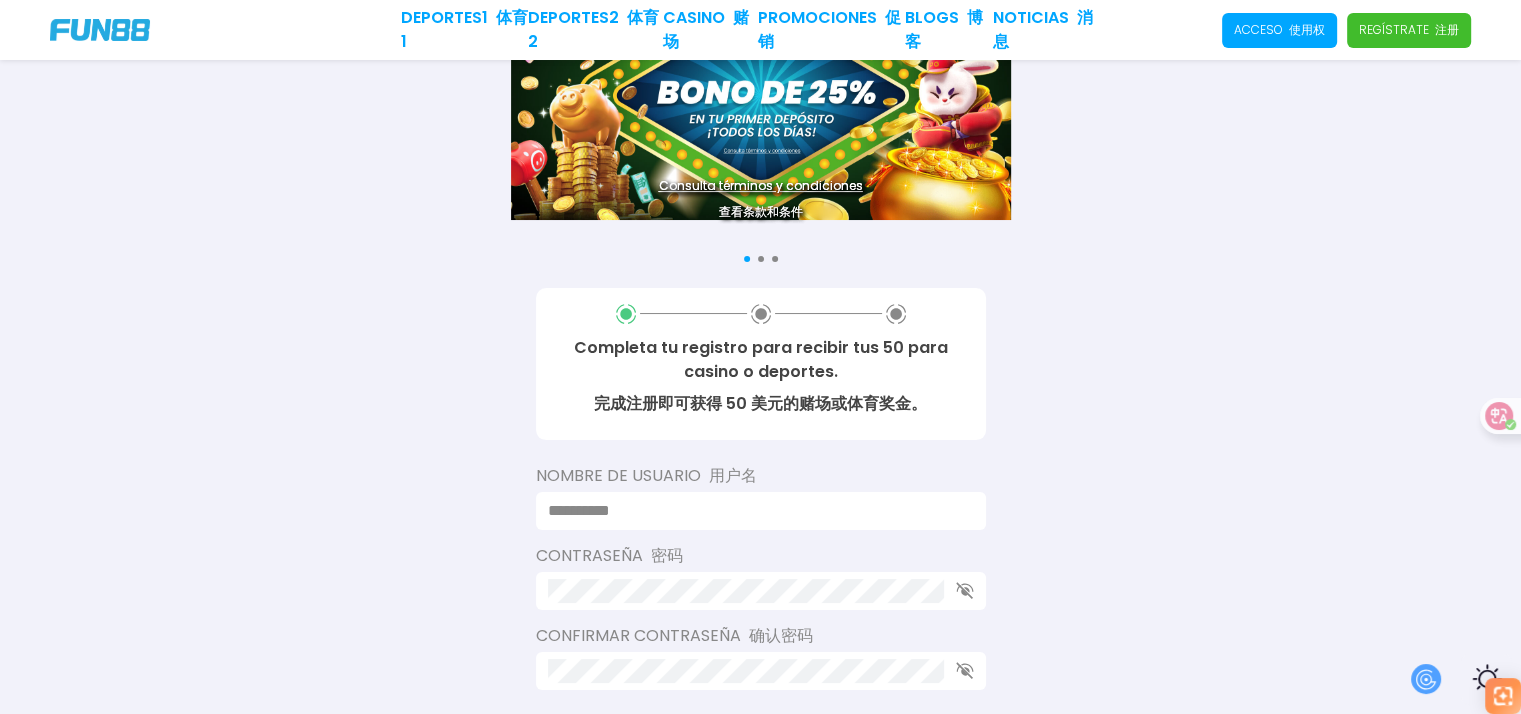 scroll, scrollTop: 0, scrollLeft: 0, axis: both 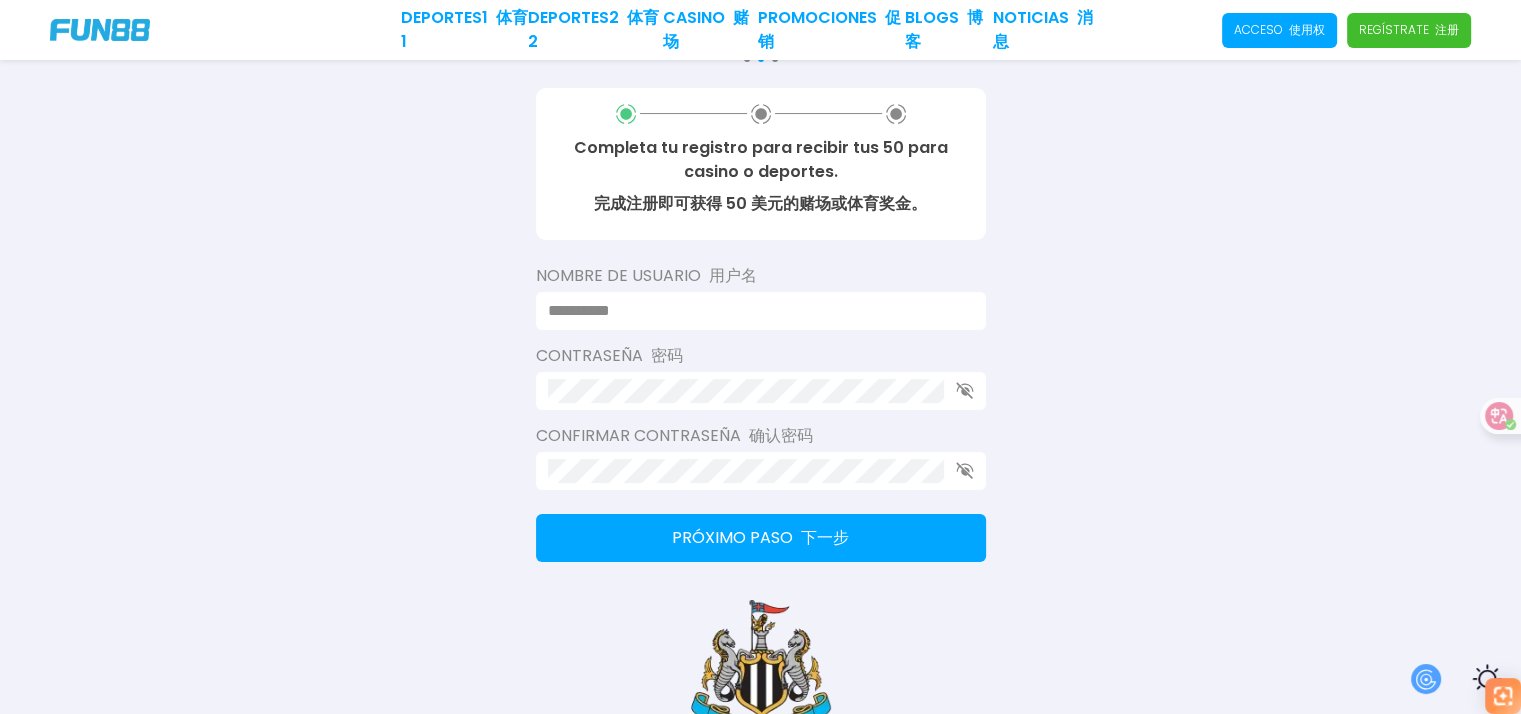 click at bounding box center [755, 311] 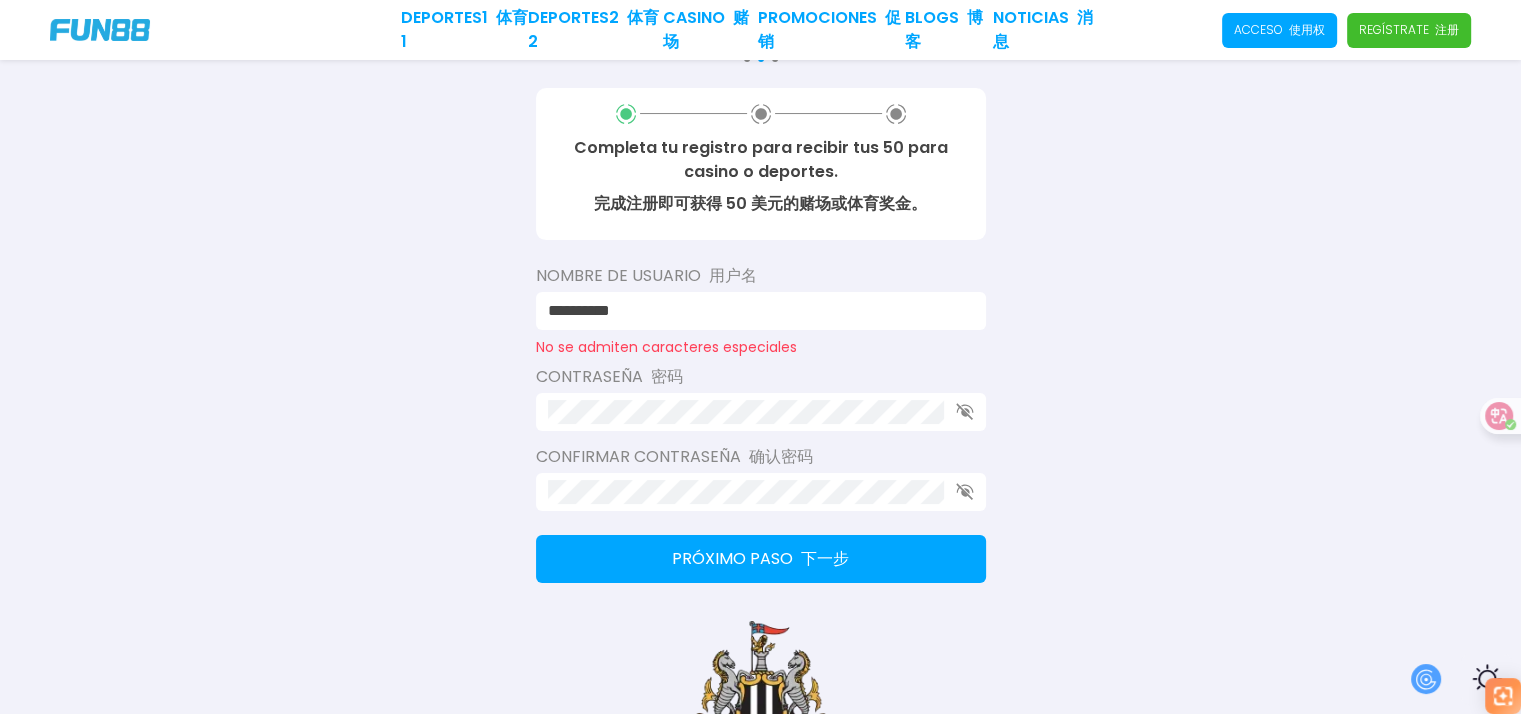 click on "**********" at bounding box center (761, 335) 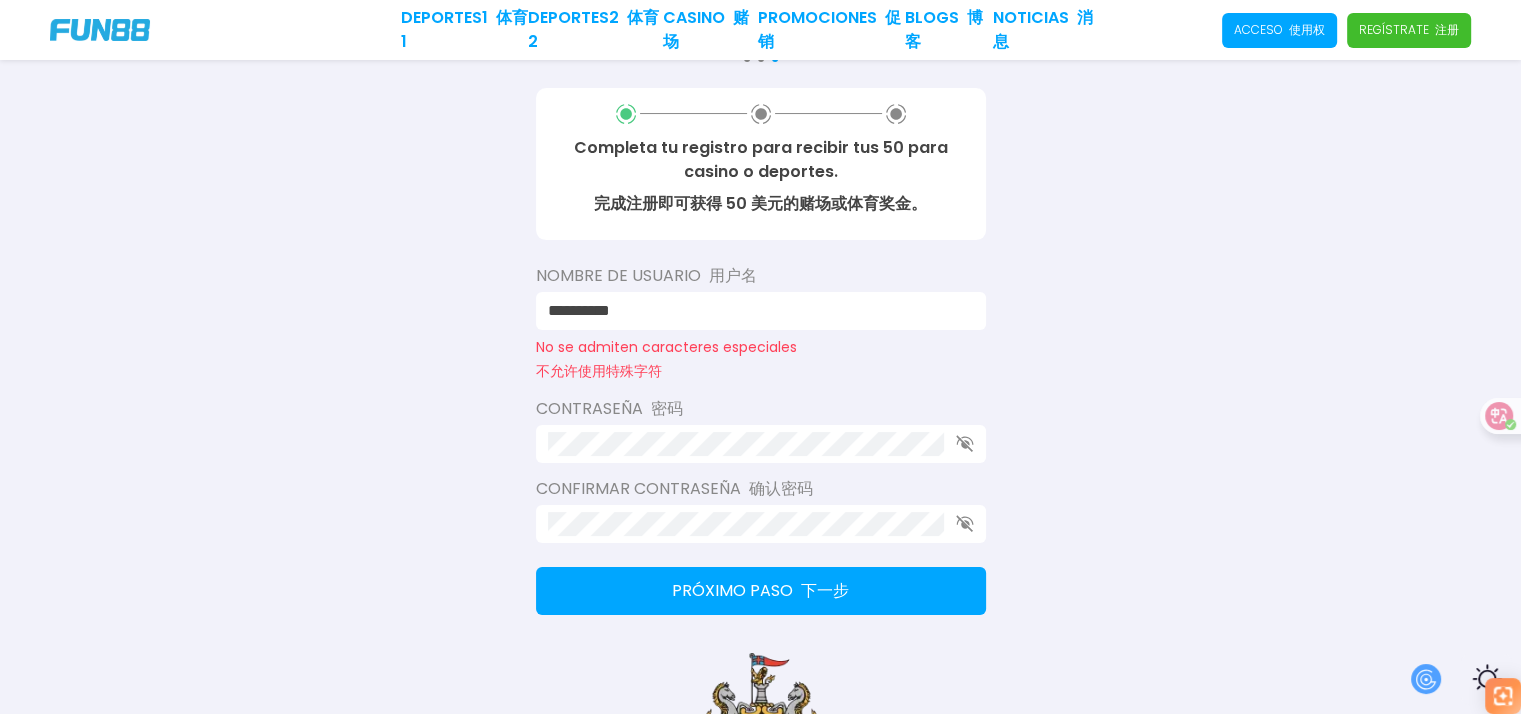 click on "**********" at bounding box center (755, 311) 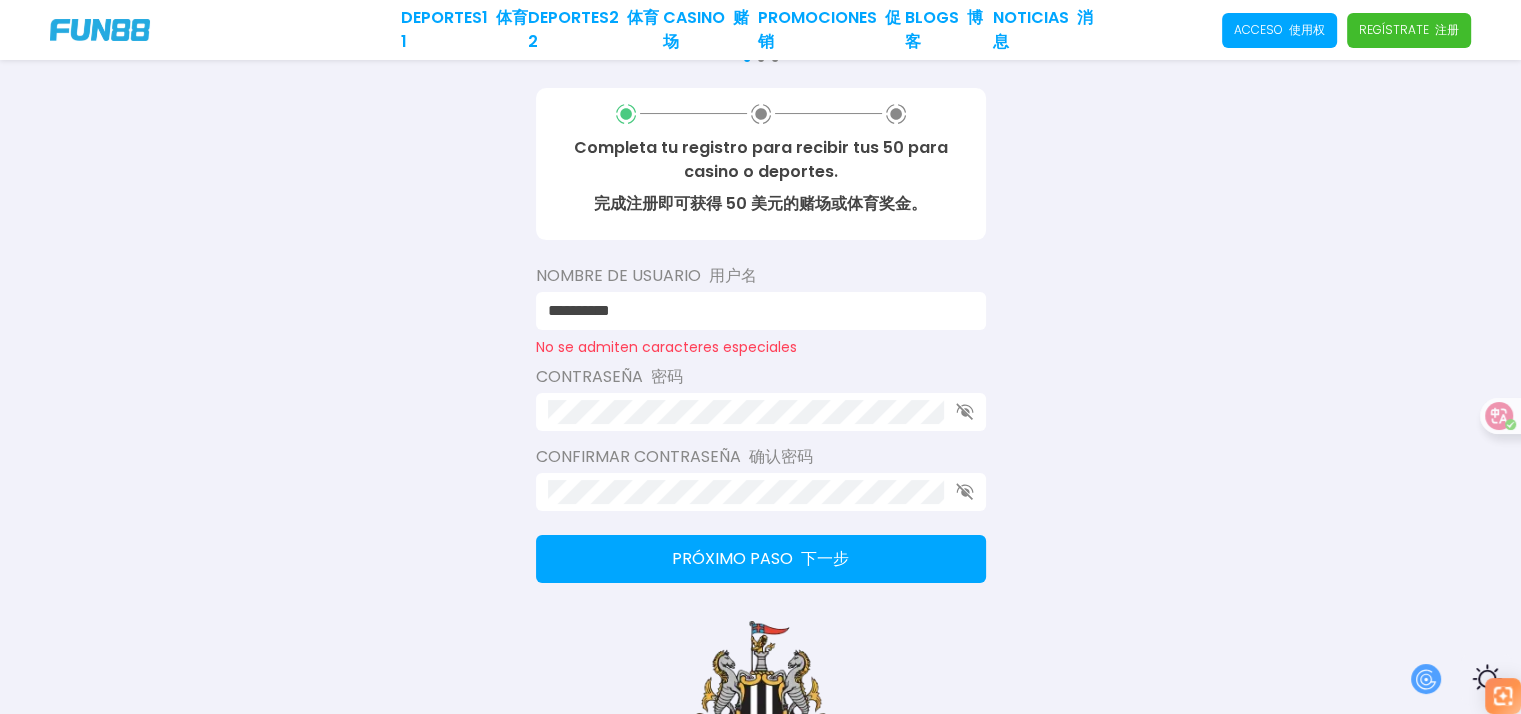 click on "Contraseña    密码" at bounding box center [761, 398] 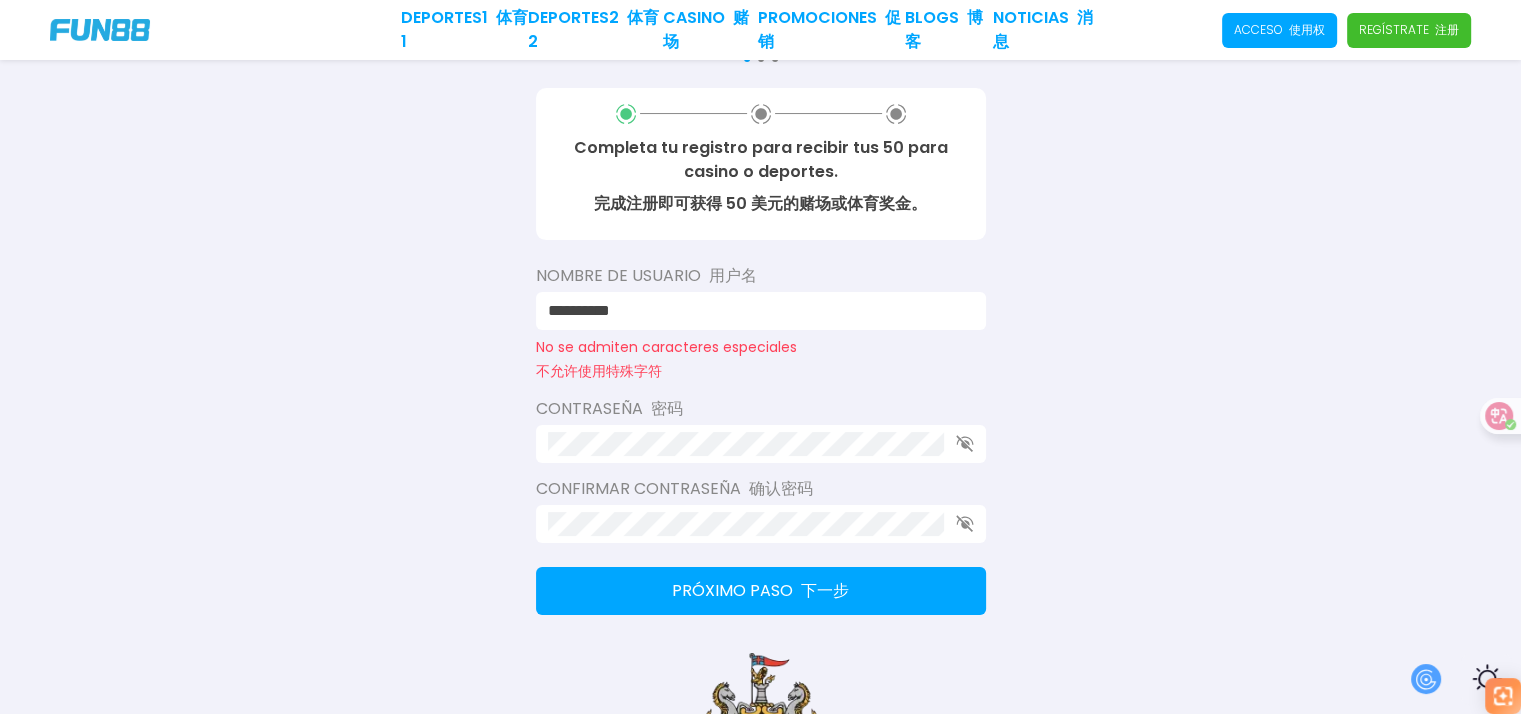 click on "**********" at bounding box center (755, 311) 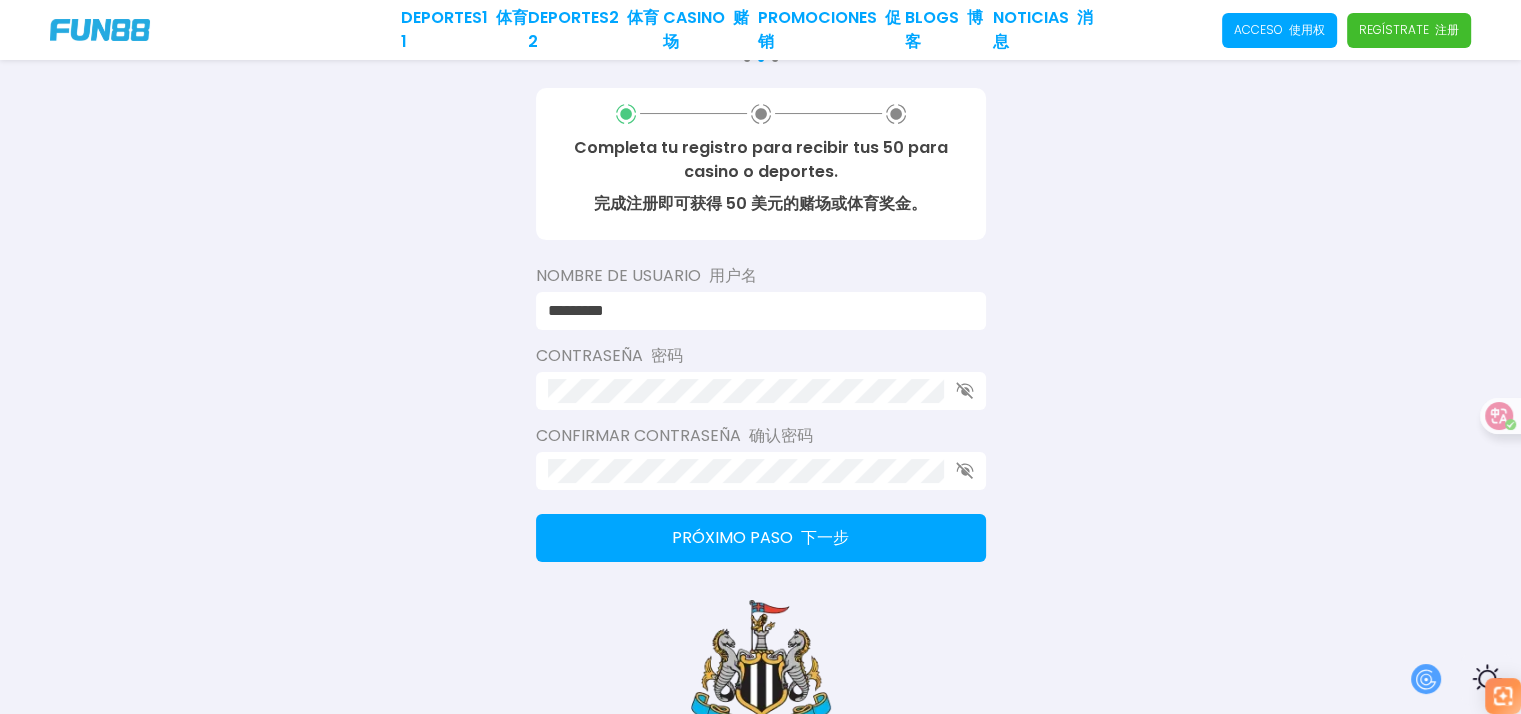 type on "*********" 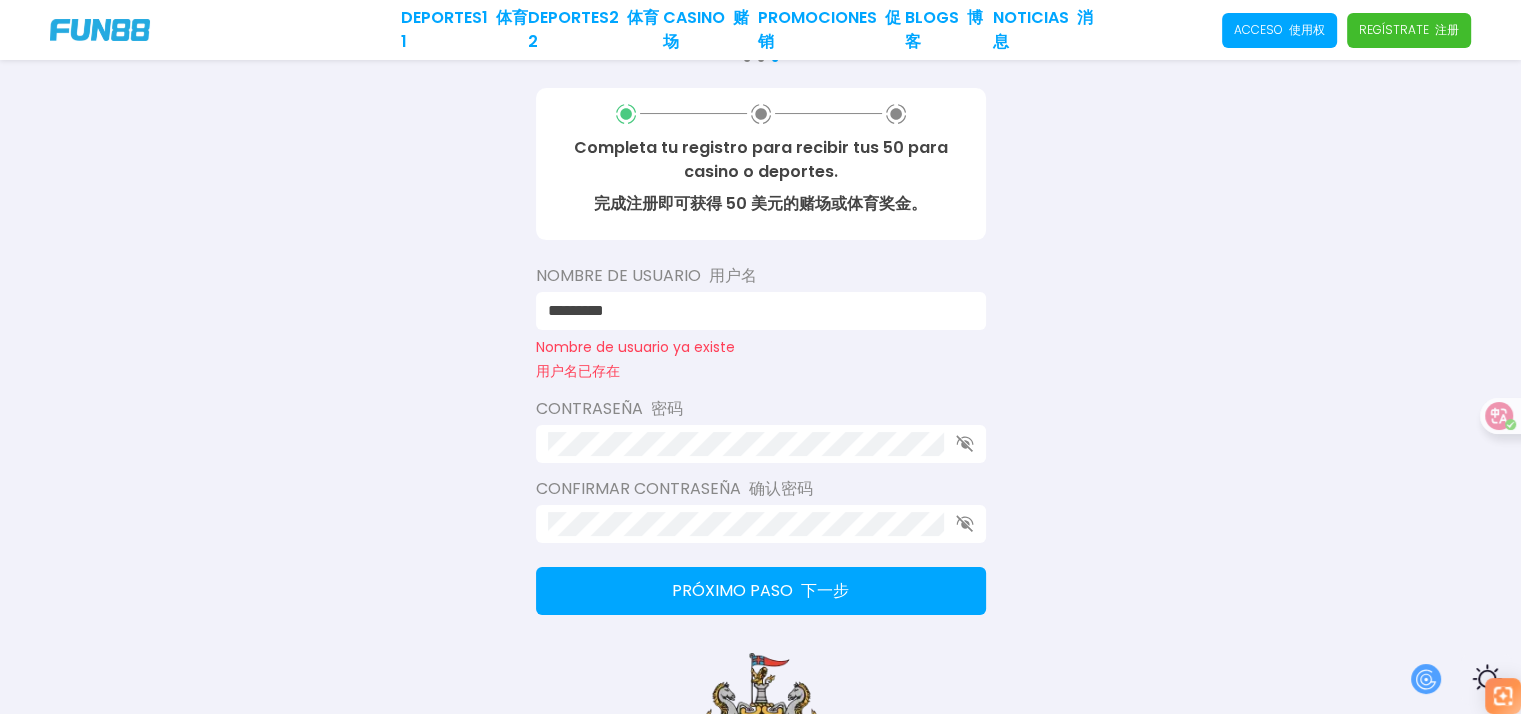 click on "*********" at bounding box center [755, 311] 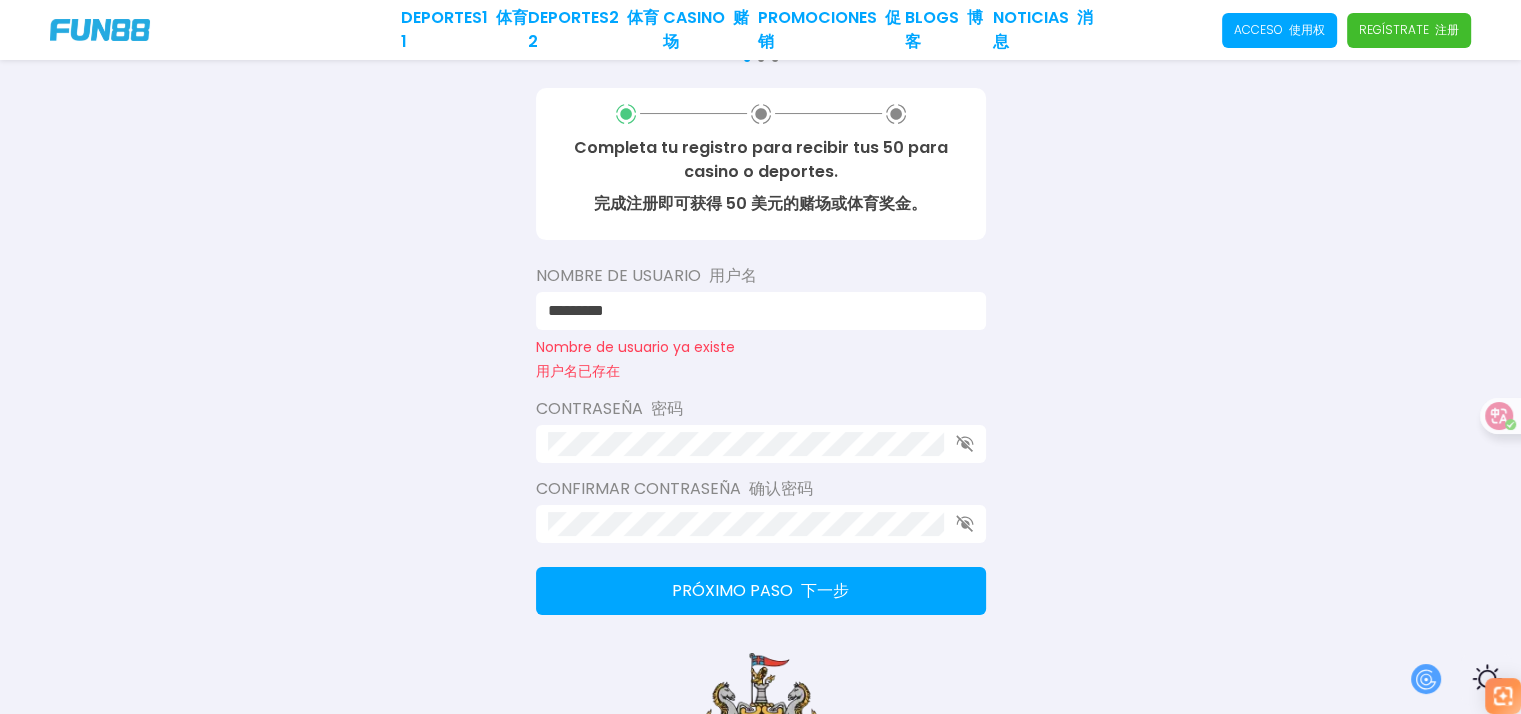 drag, startPoint x: 651, startPoint y: 309, endPoint x: 500, endPoint y: 283, distance: 153.22206 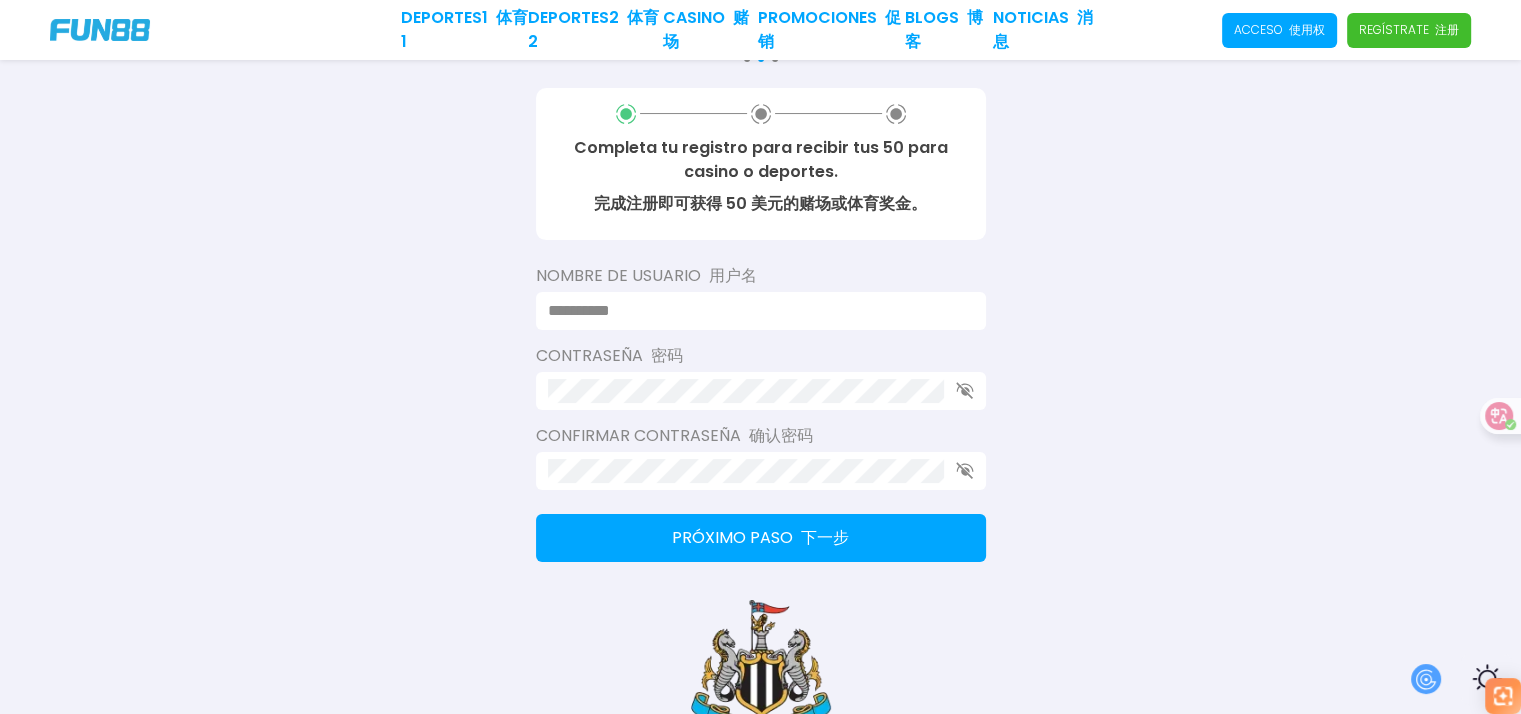 click at bounding box center (755, 311) 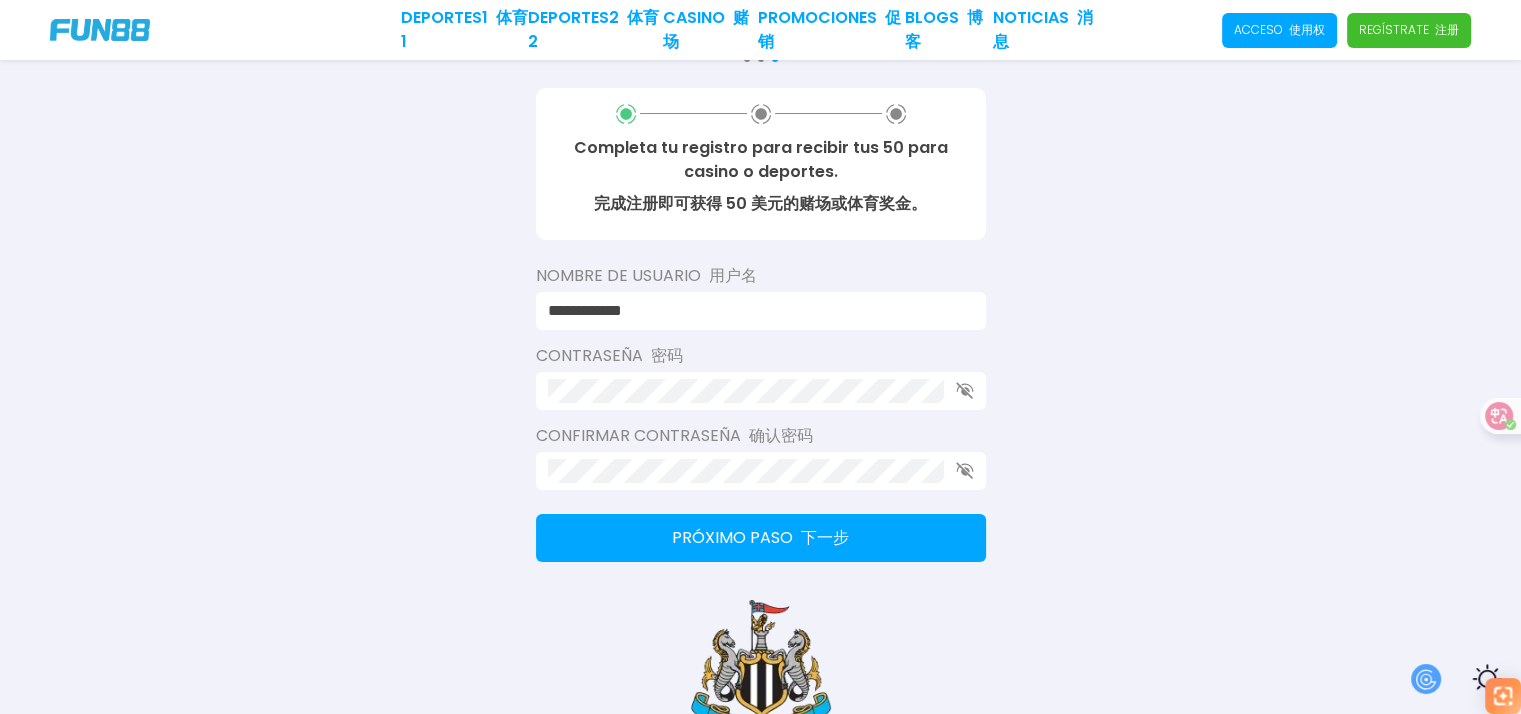 type on "**********" 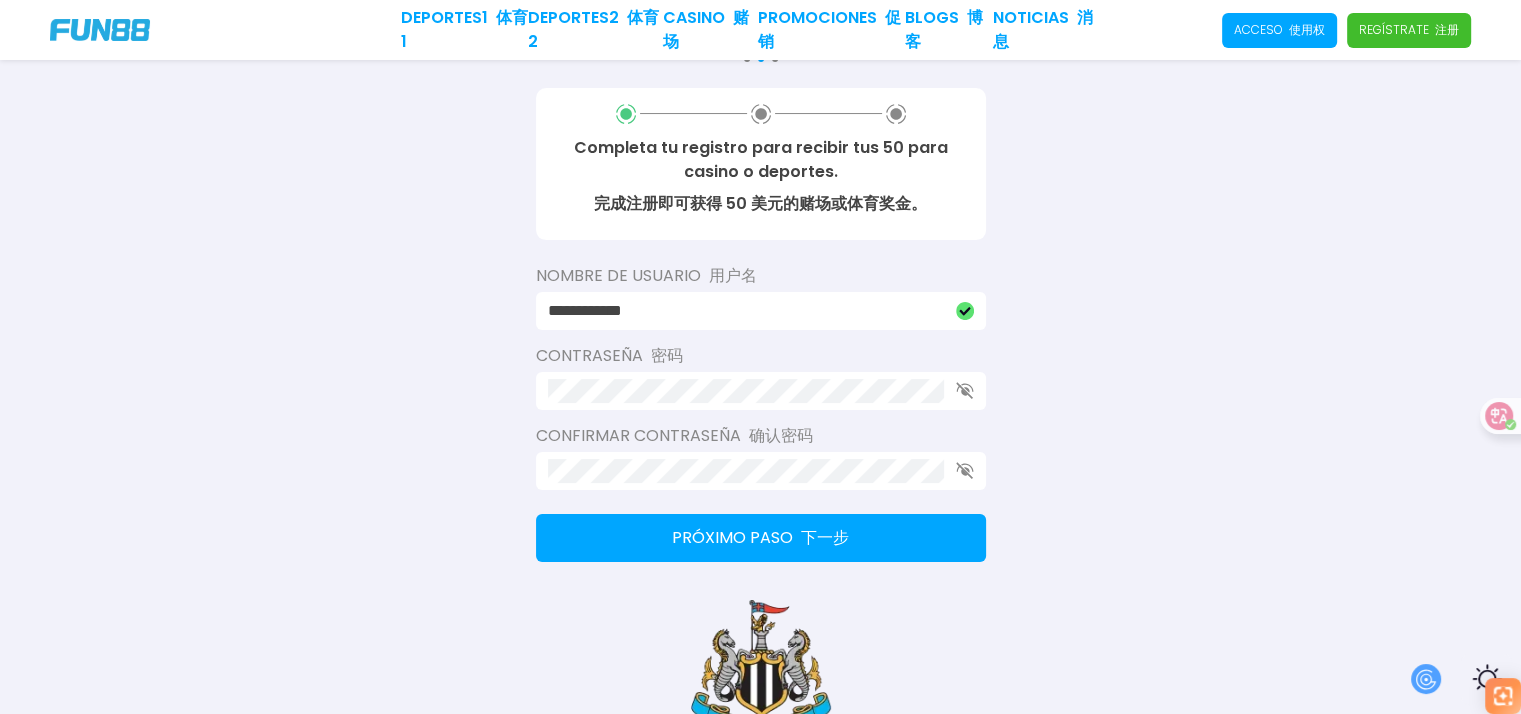 click on "**********" at bounding box center [746, 311] 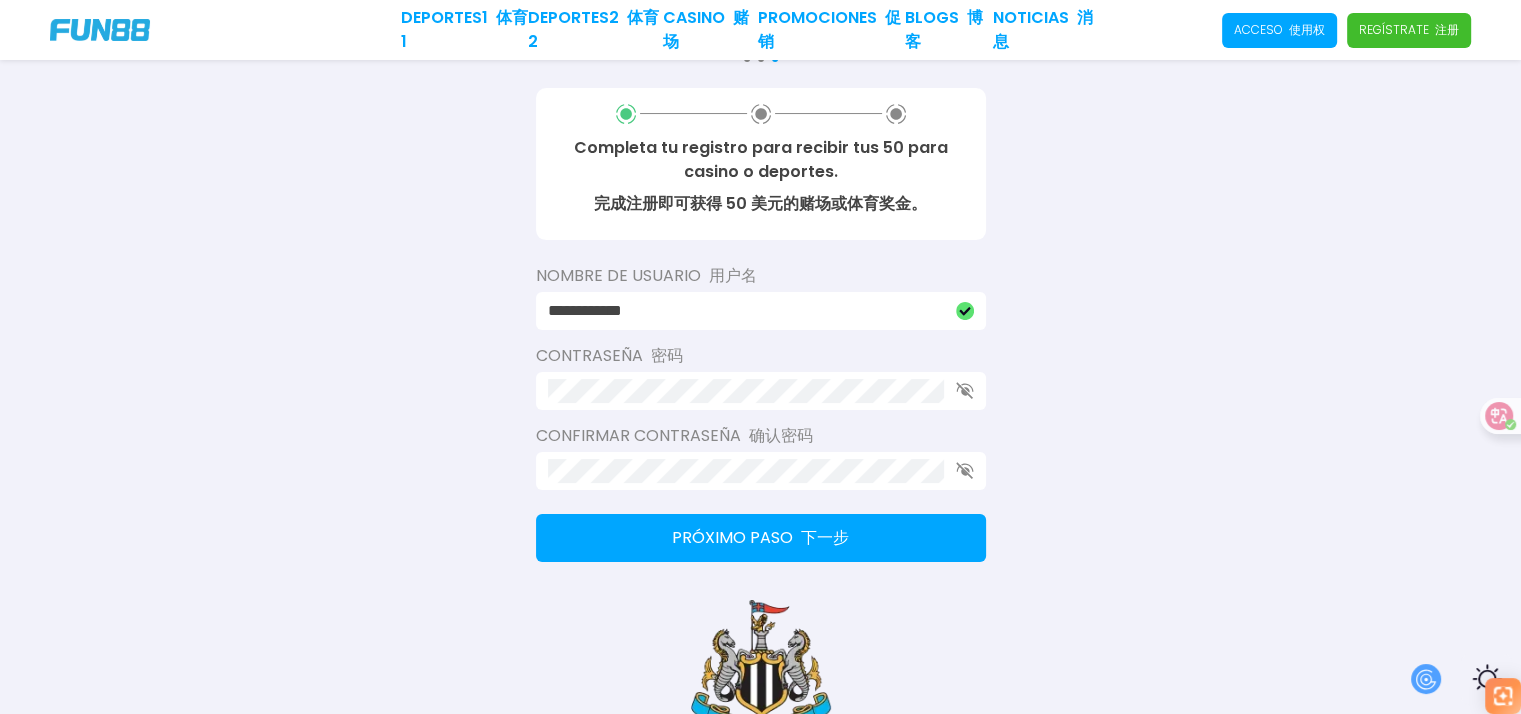 drag, startPoint x: 628, startPoint y: 305, endPoint x: 588, endPoint y: 304, distance: 40.012497 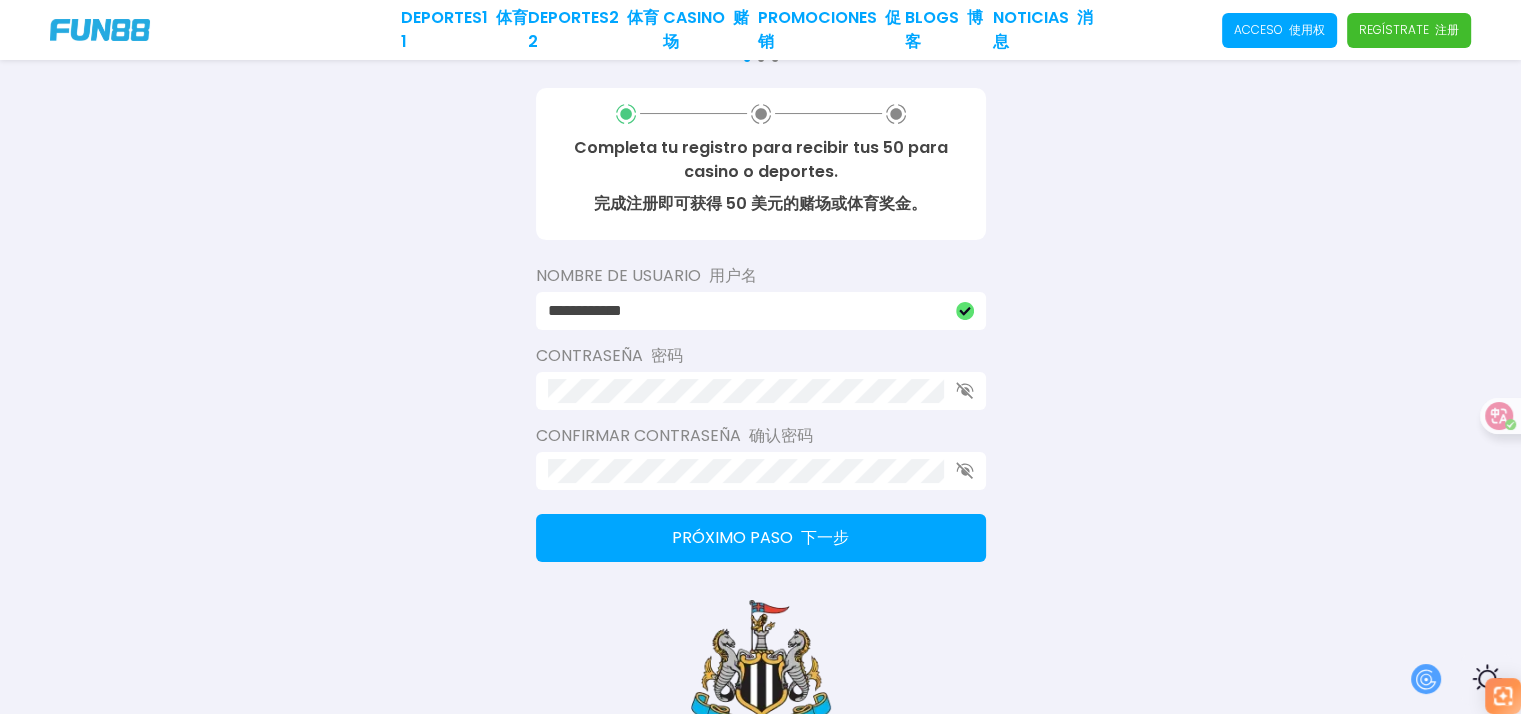 click on "Próximo paso    下一步" at bounding box center [761, 538] 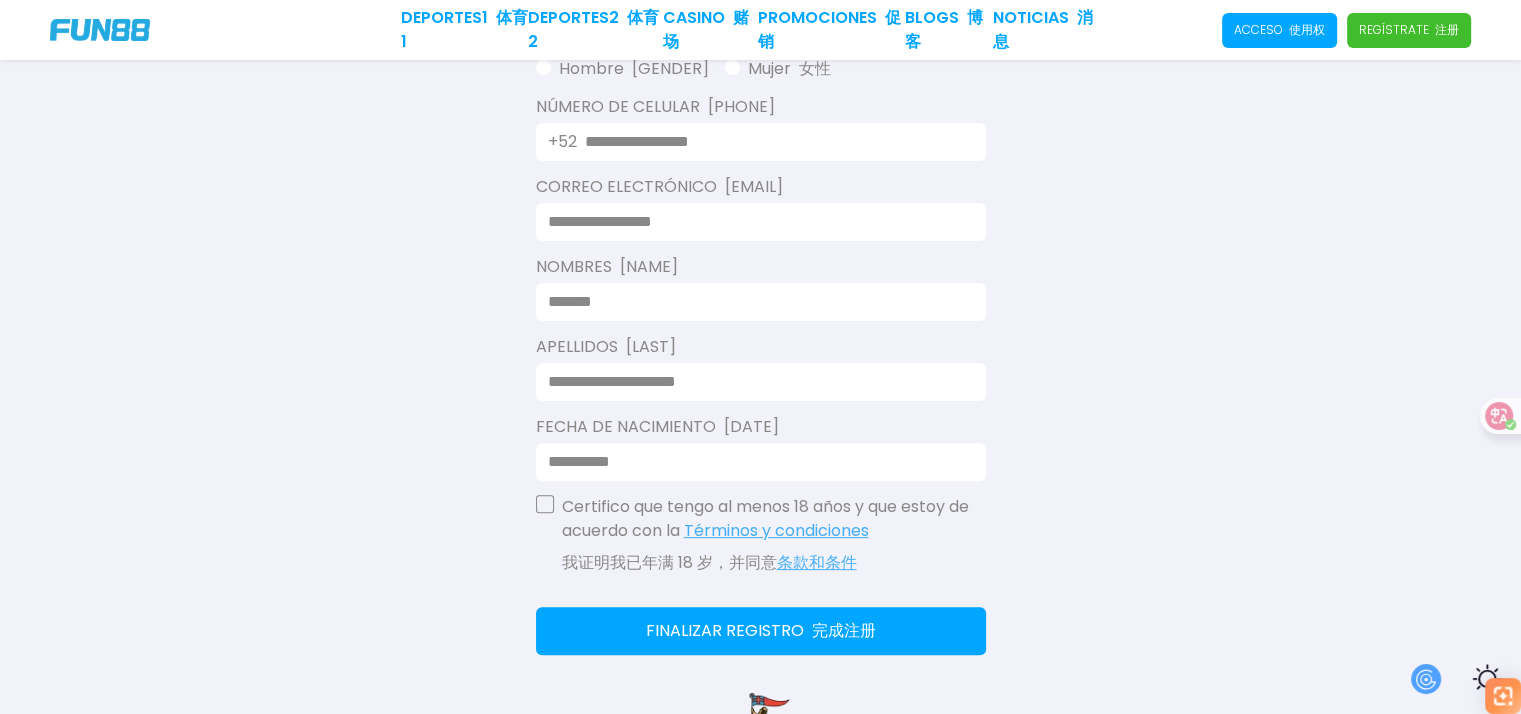 scroll, scrollTop: 500, scrollLeft: 0, axis: vertical 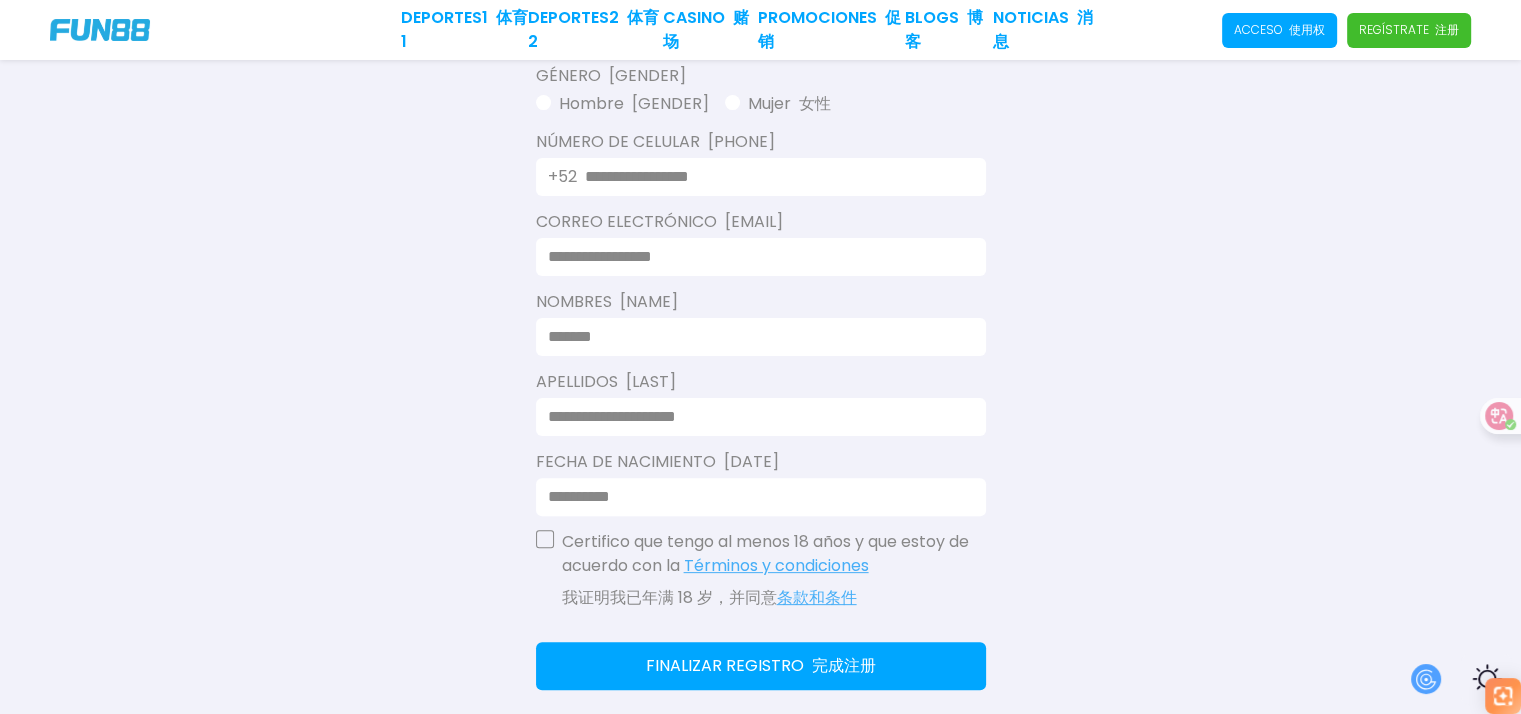 click on "Consulta términos y condiciones 查看条款和条件 Consulta términos y condiciones 查看条款和条件 Consulta términos y condiciones 查看条款和条件 Completa tu registro para recibir tus 50 para casino o deportes. 完成注册即可获得 50 美元的赌场或体育奖金。 Género    性别 Hombre    男人 Mujer    女性 Número De Celular    手机号码 +52 Correo electrónico    电子邮件 Nombres    姓名 Apellidos    姓氏 Fecha de Nacimiento    出生日期 Certifico que tengo al menos 18 años y que estoy de acuerdo con la   Términos y condiciones 我证明我已年满 18 岁，并同意 条款和条件 Finalizar registro    完成注册 Newcastle United FC    纽卡斯尔联足球俱乐部" at bounding box center [760, 202] 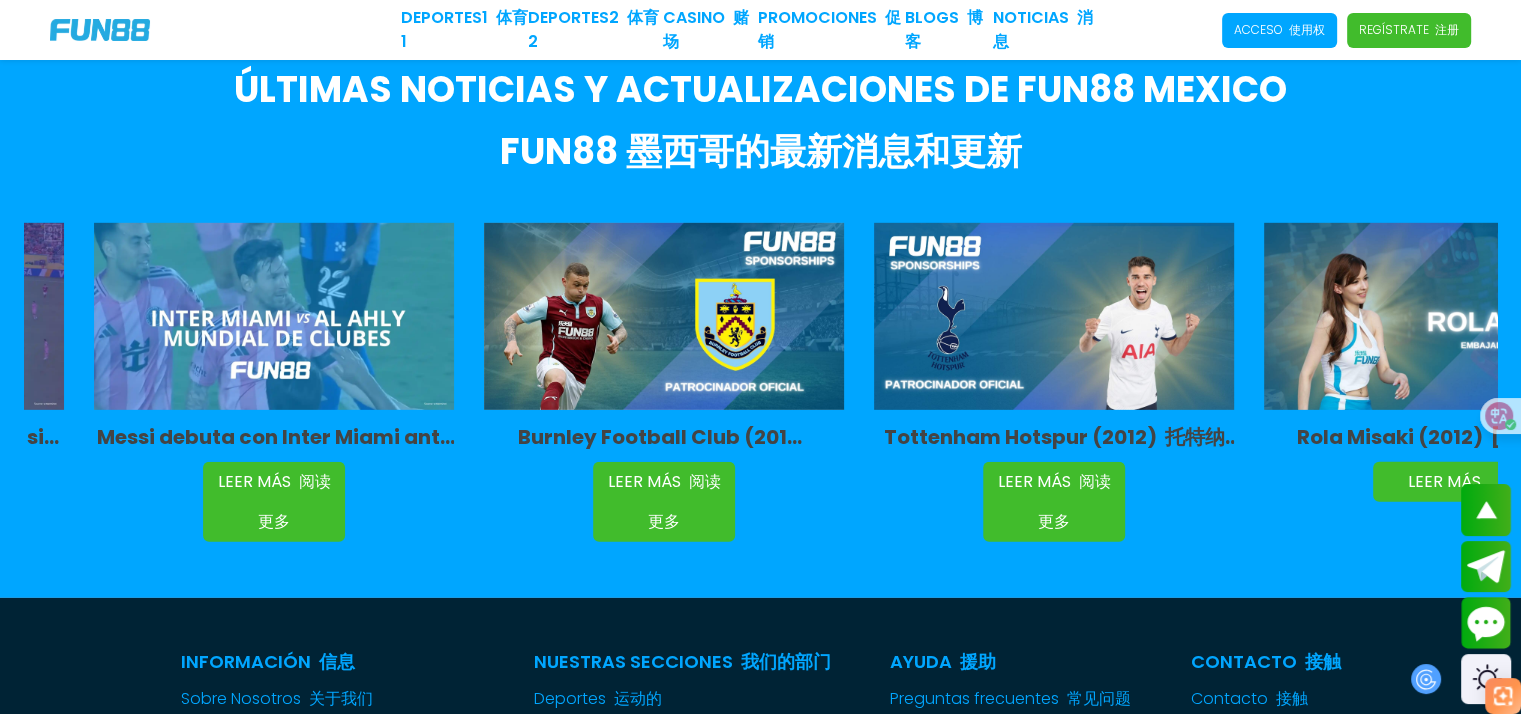 scroll, scrollTop: 6200, scrollLeft: 0, axis: vertical 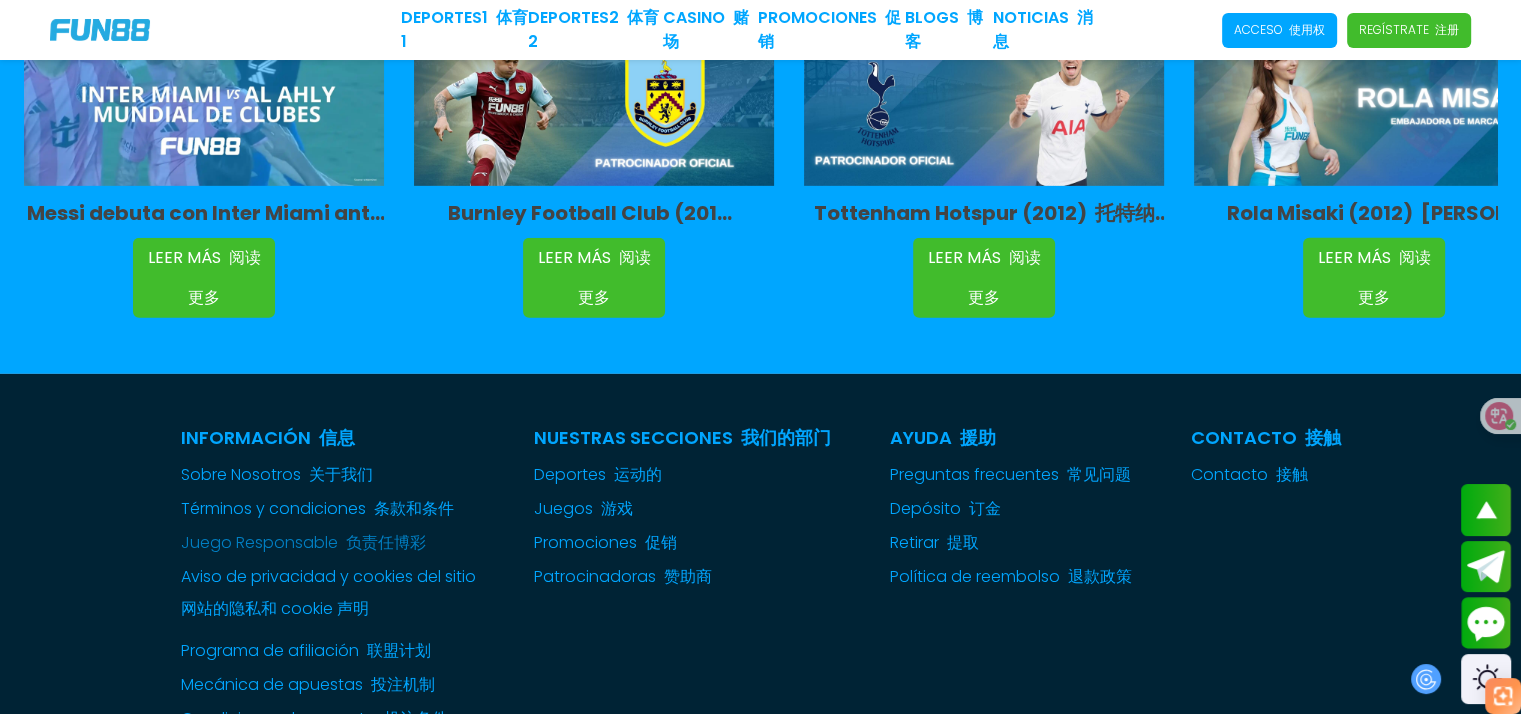 click on "负责任博彩" at bounding box center (386, 542) 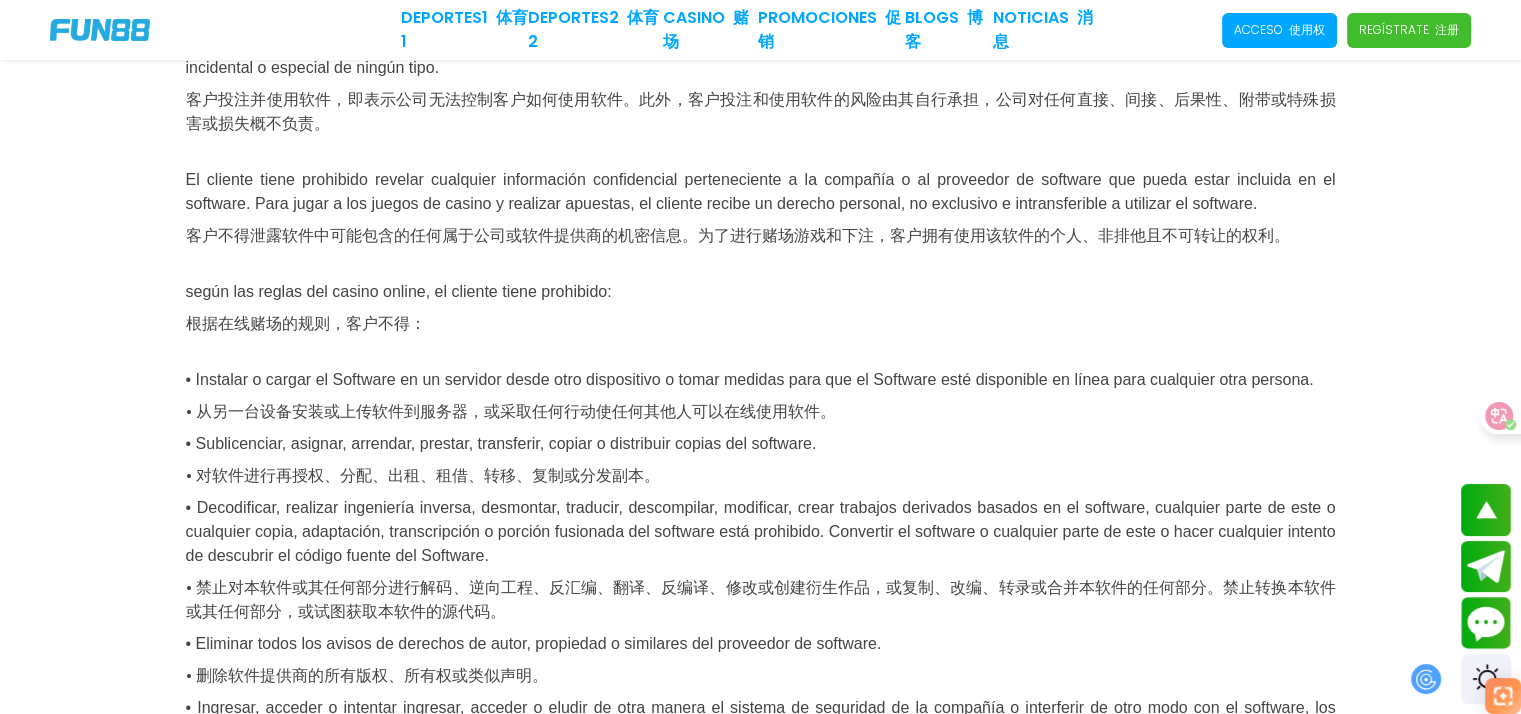 scroll, scrollTop: 4300, scrollLeft: 0, axis: vertical 